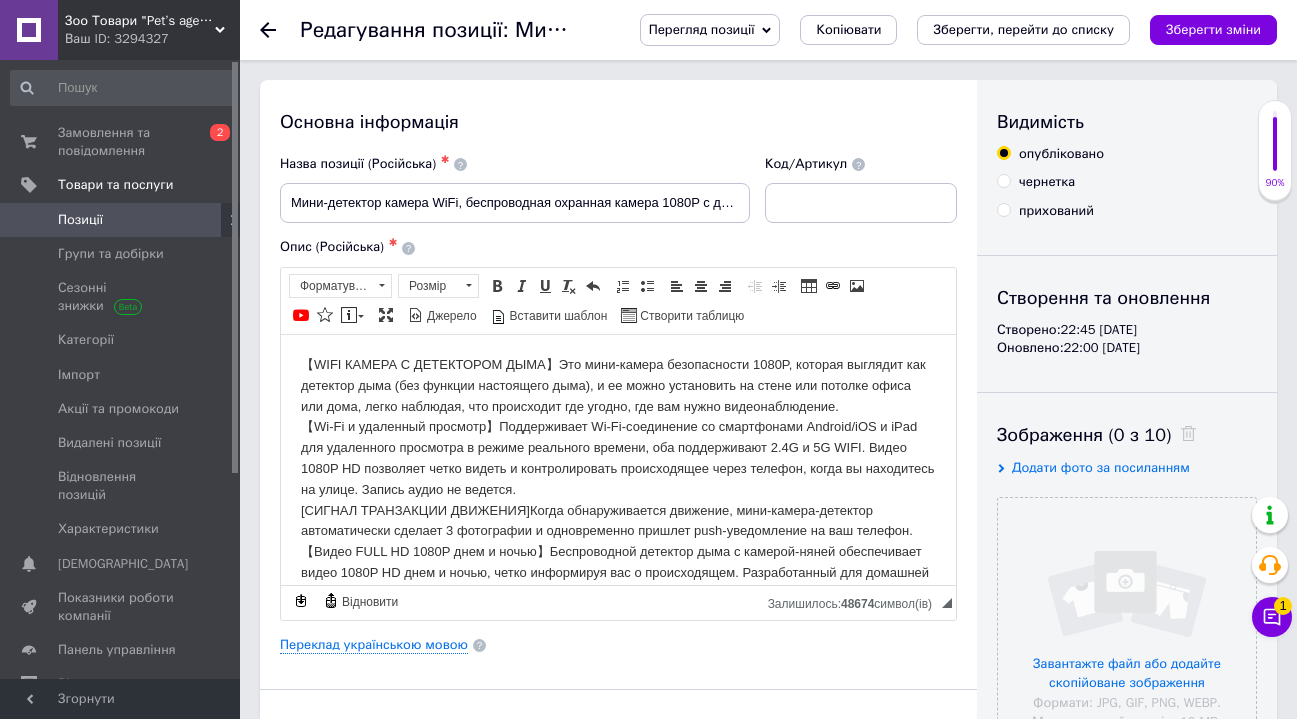 scroll, scrollTop: 0, scrollLeft: 0, axis: both 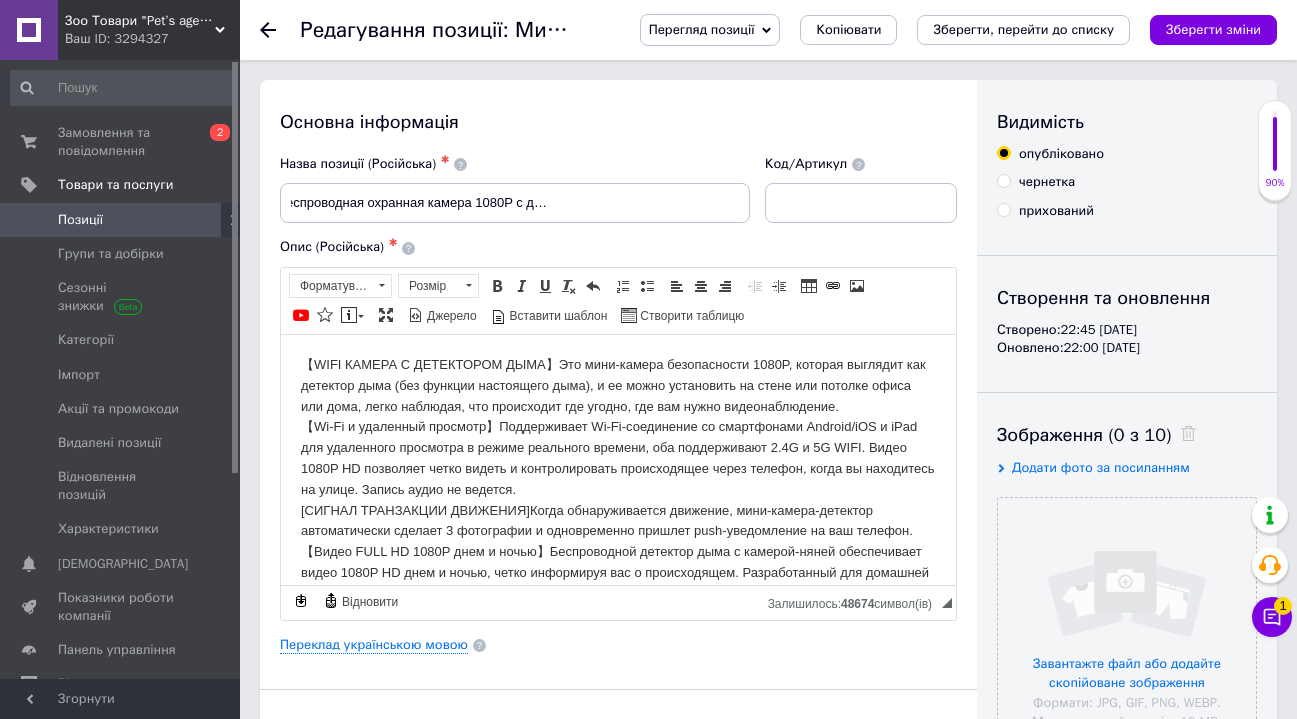 click on "Позиції" at bounding box center (80, 220) 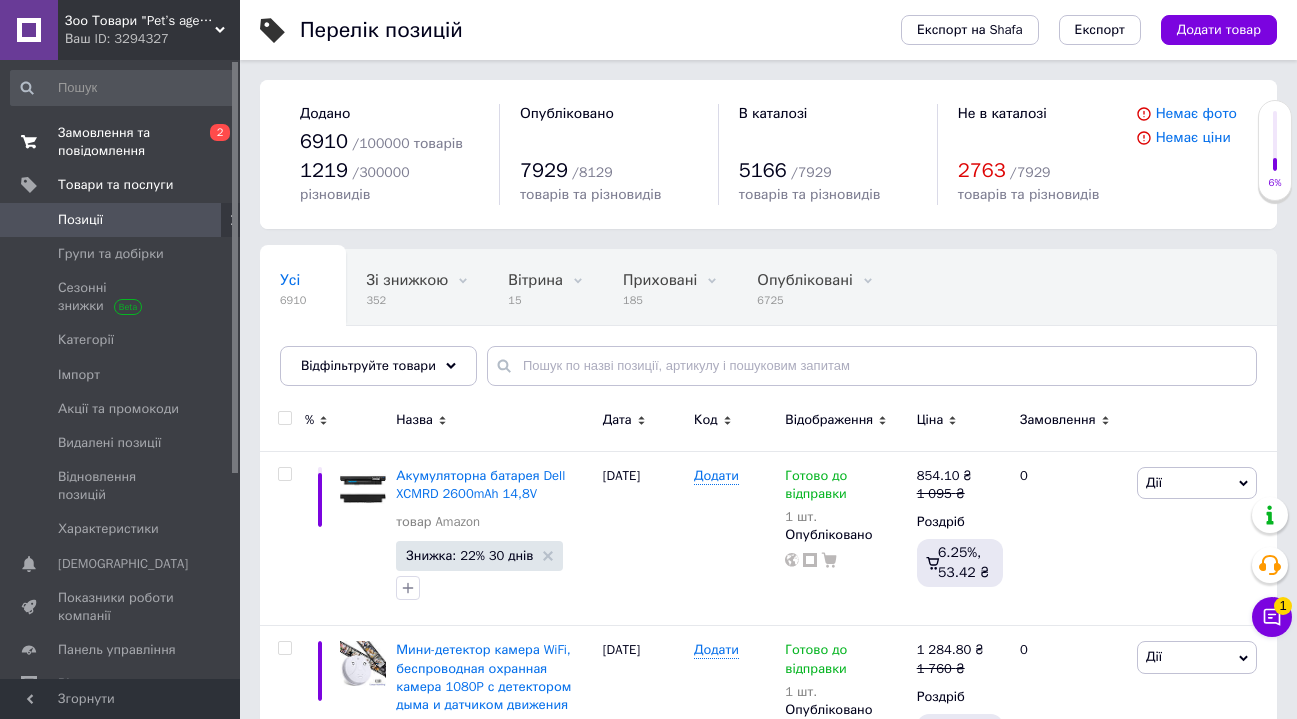 click on "Замовлення та повідомлення" at bounding box center [121, 142] 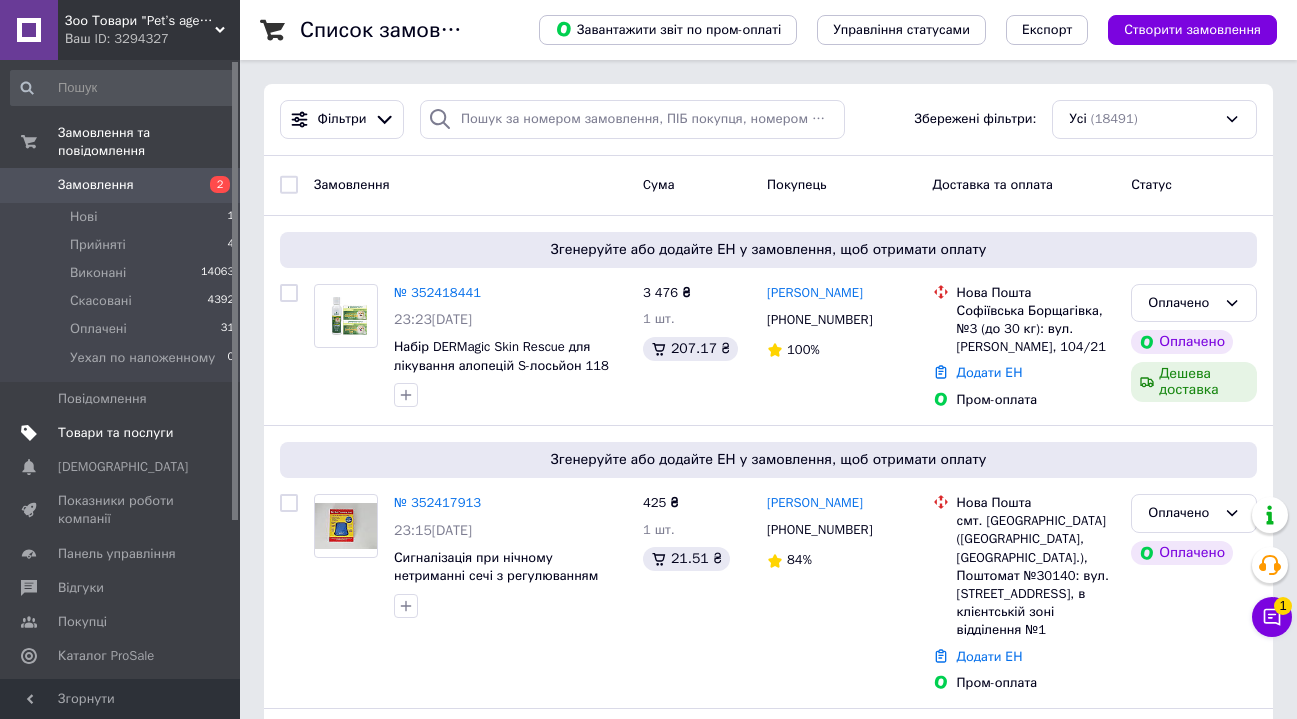 click on "Товари та послуги" at bounding box center (115, 433) 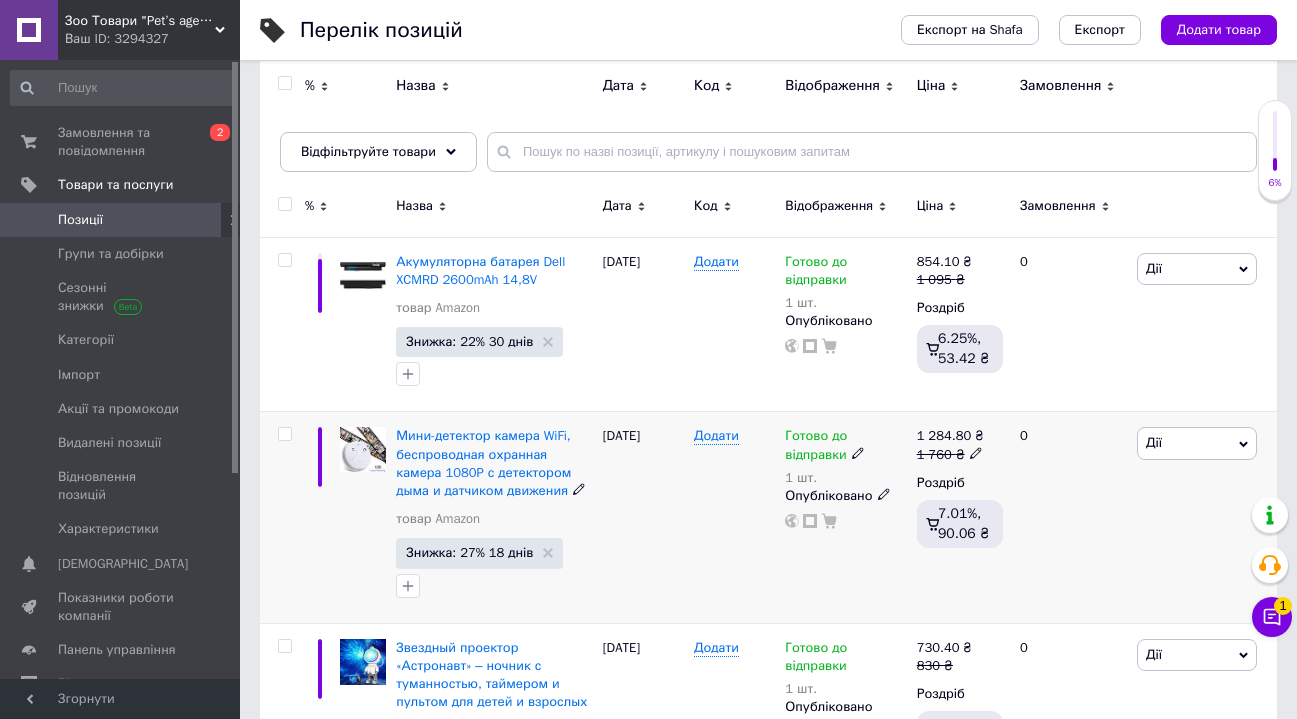 scroll, scrollTop: 241, scrollLeft: 0, axis: vertical 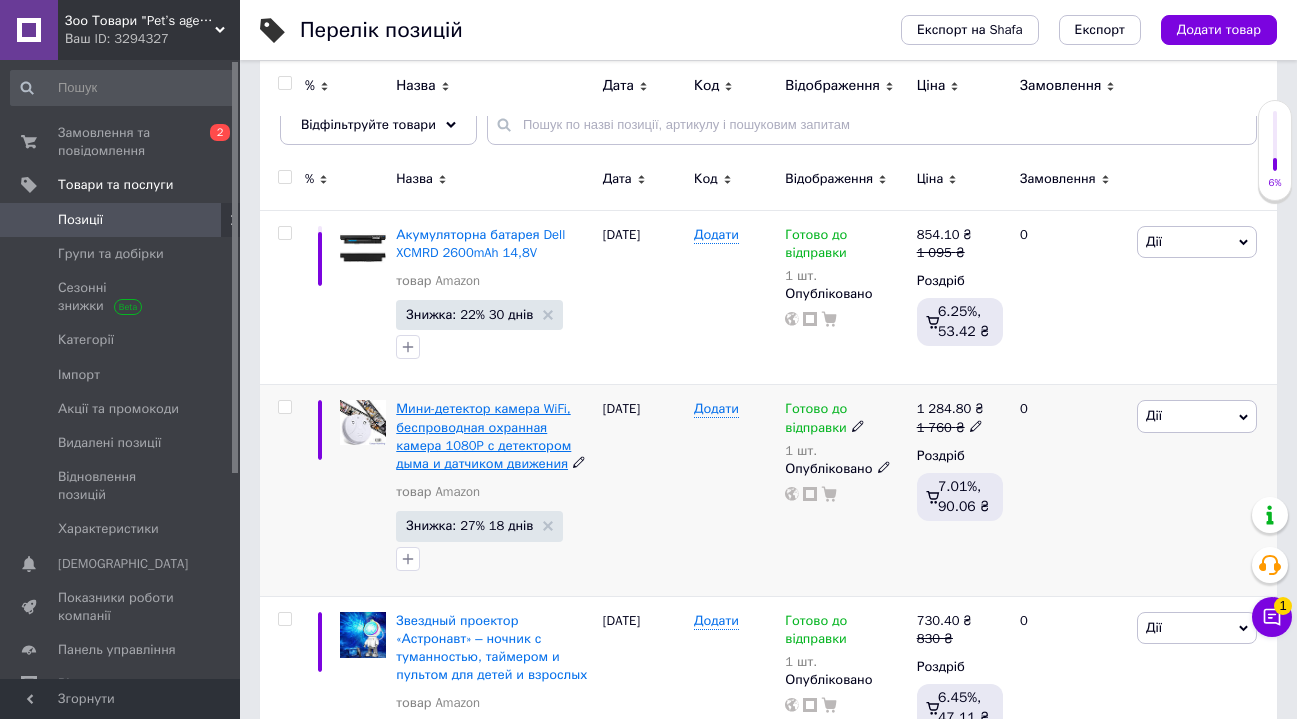 click on "Мини-детектор камера WiFi, беспроводная охранная камера 1080P с детектором дыма и датчиком движения" at bounding box center (483, 436) 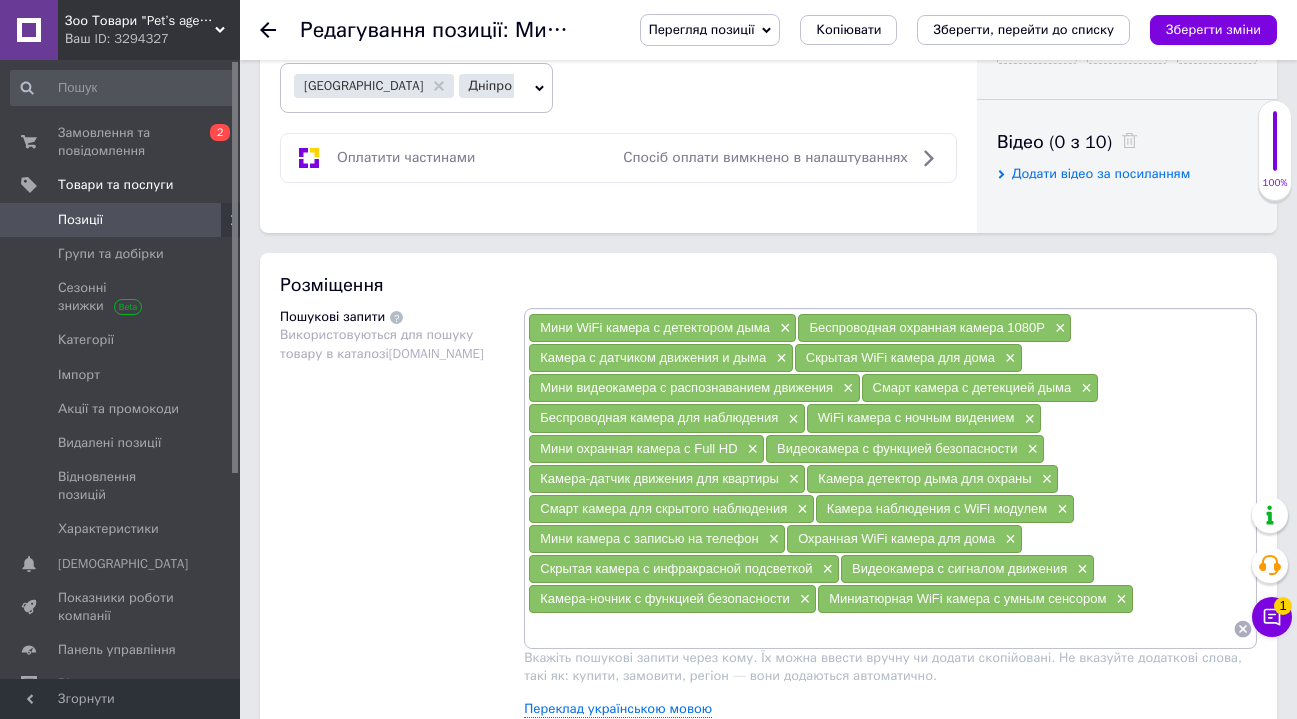scroll, scrollTop: 815, scrollLeft: 0, axis: vertical 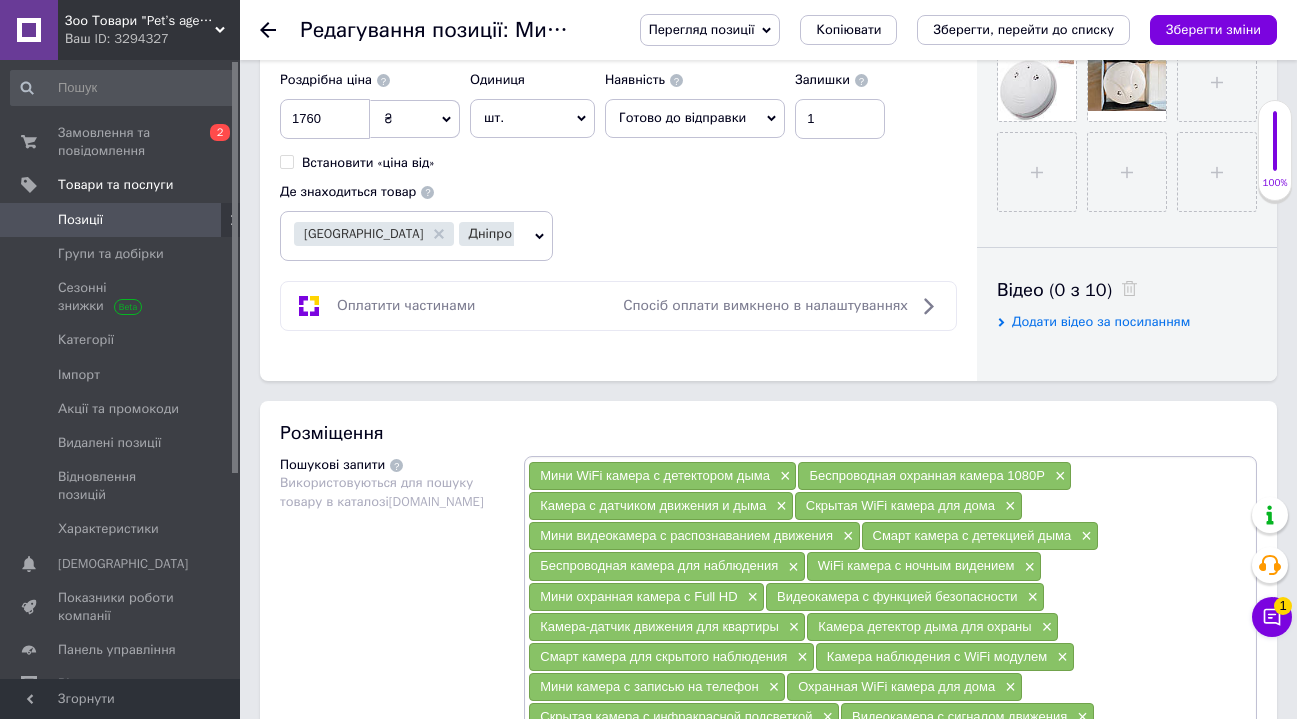 click 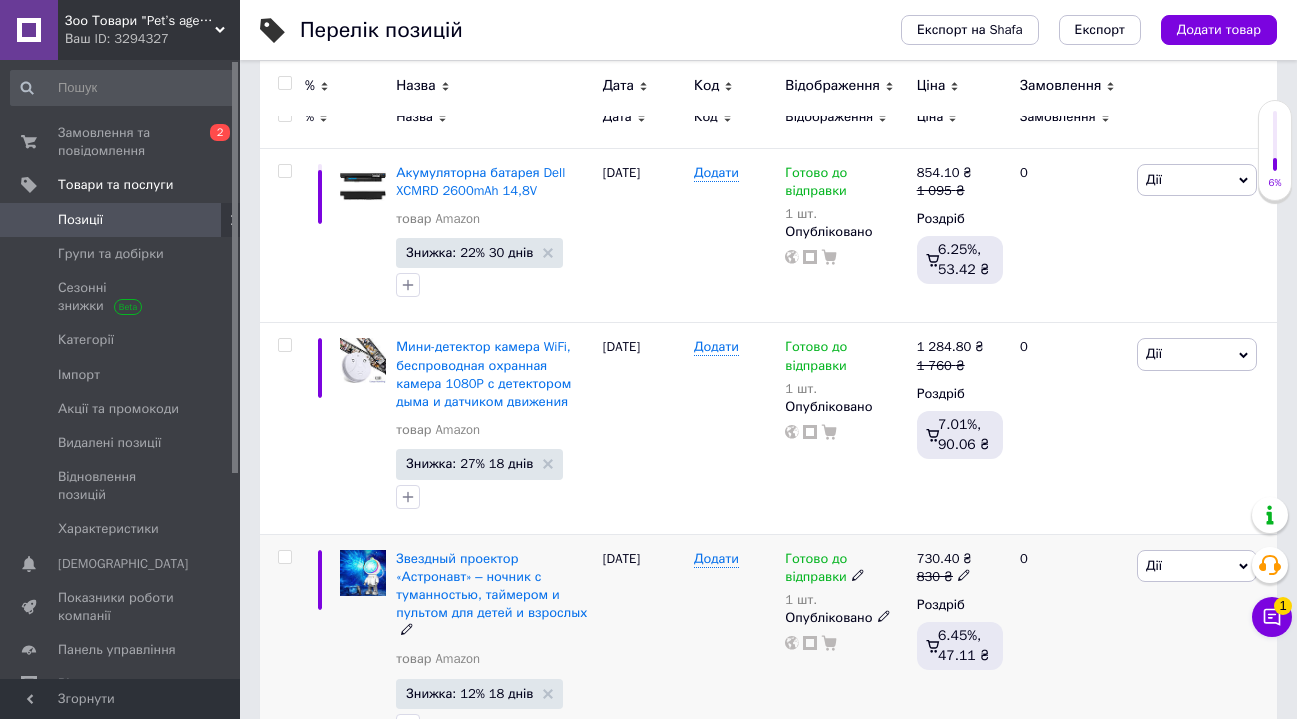 scroll, scrollTop: 136, scrollLeft: 0, axis: vertical 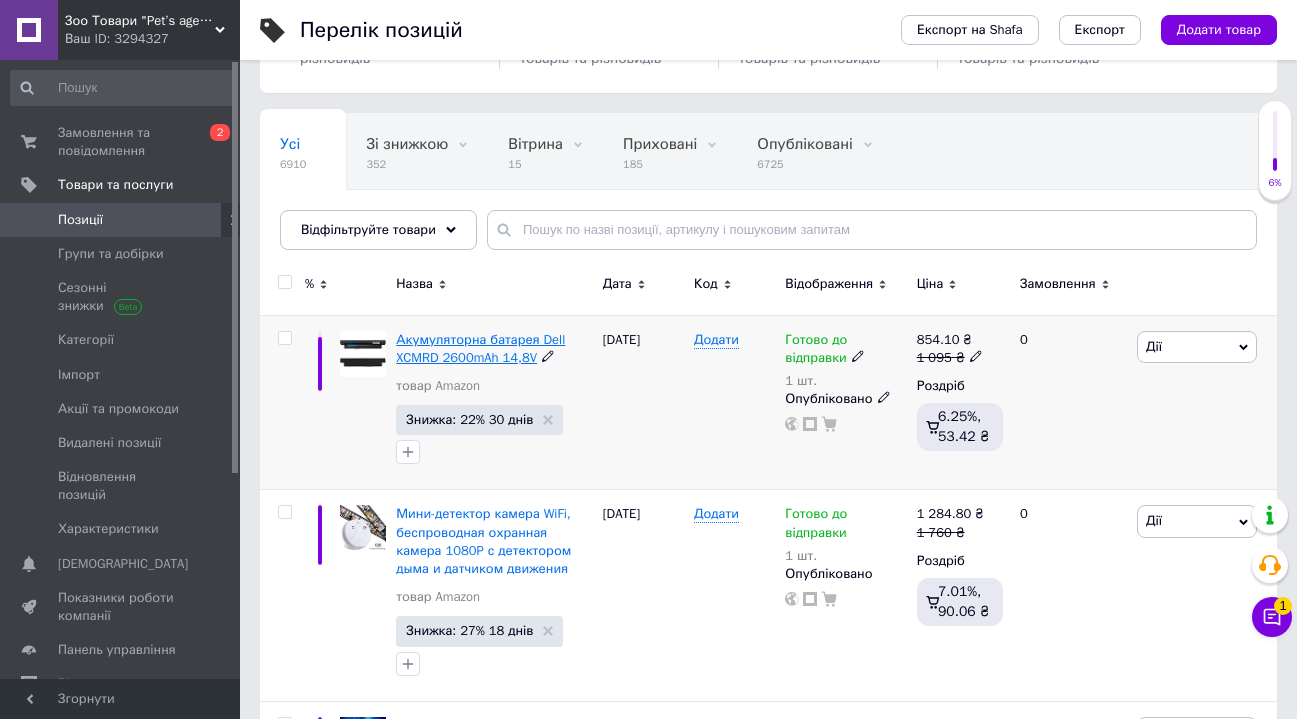 click on "Акумуляторна батарея Dell XCMRD 2600mAh 14,8V" at bounding box center [480, 348] 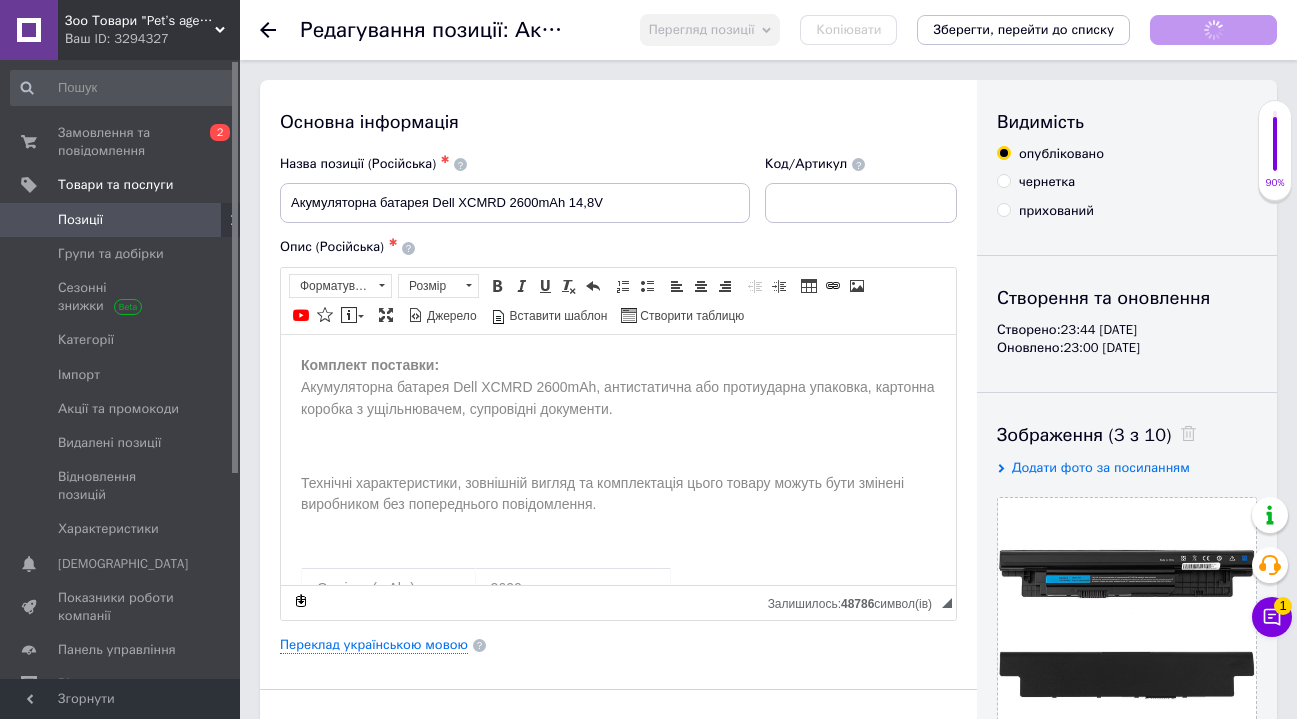 scroll, scrollTop: 0, scrollLeft: 0, axis: both 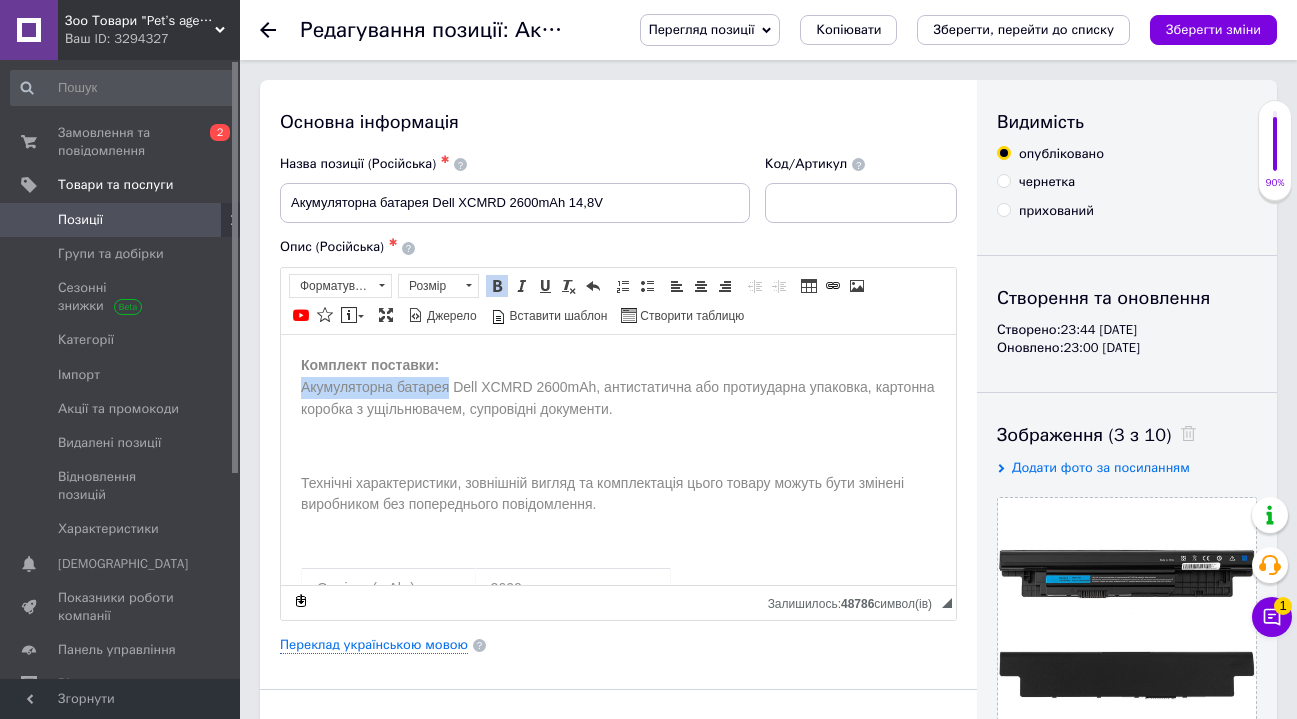 drag, startPoint x: 453, startPoint y: 384, endPoint x: 301, endPoint y: 375, distance: 152.26622 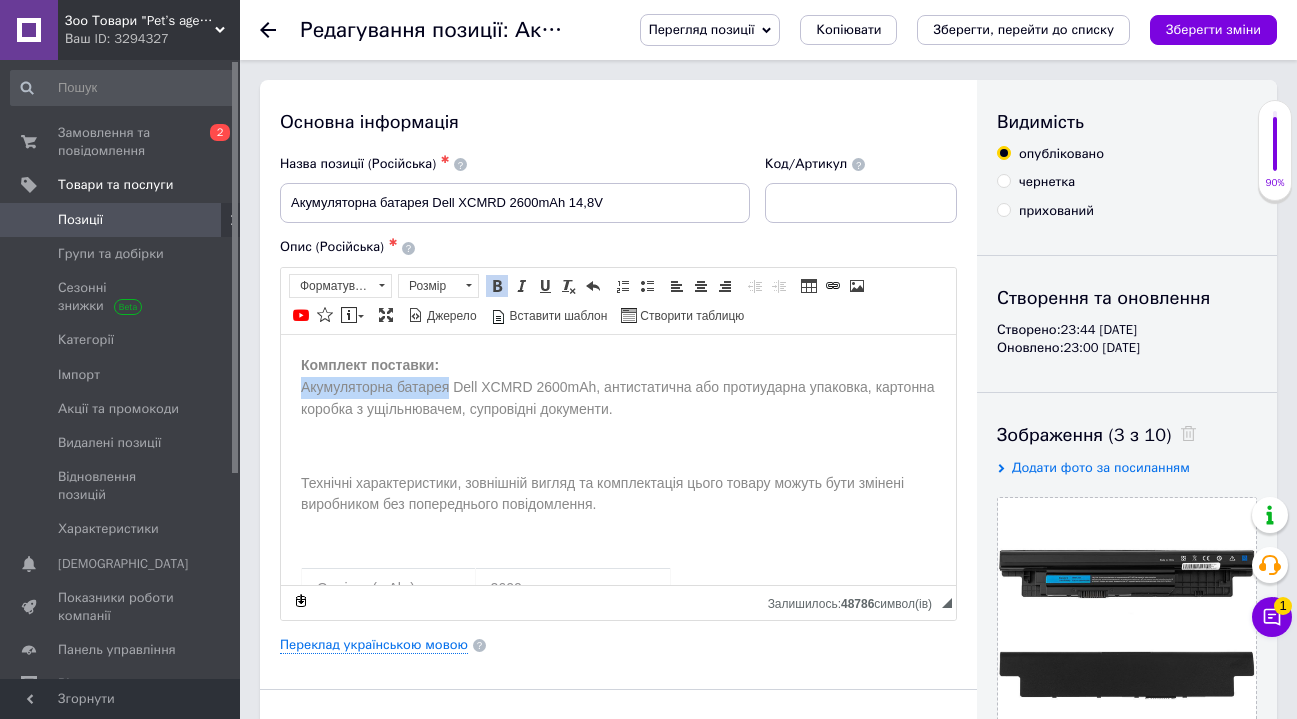 click on "Комплект поставки: Акумуляторна батарея Dell XCMRD 2600mAh, антистатична або протиударна упаковка, картонна коробка з ущільнювачем, супровідні документи. Технічні характеристики, зовнішній вигляд та комплектація цього товару можуть бути змінені виробником без попереднього повідомлення. Ємність (mAhr) 2600 Напруга струму (V) 14.8-14.4 Кількість елементів 4 Колір Чорний Тип товару Сумісний Стан Новий Країна виробник Китай Гарантія (місяців) 12 Альтернативні назви: Сумісний з моделями: Dell Latitude 3440, Dell Latitude 3540 Dell Vostro 2421, Dell Vostro 2521" at bounding box center (618, 753) 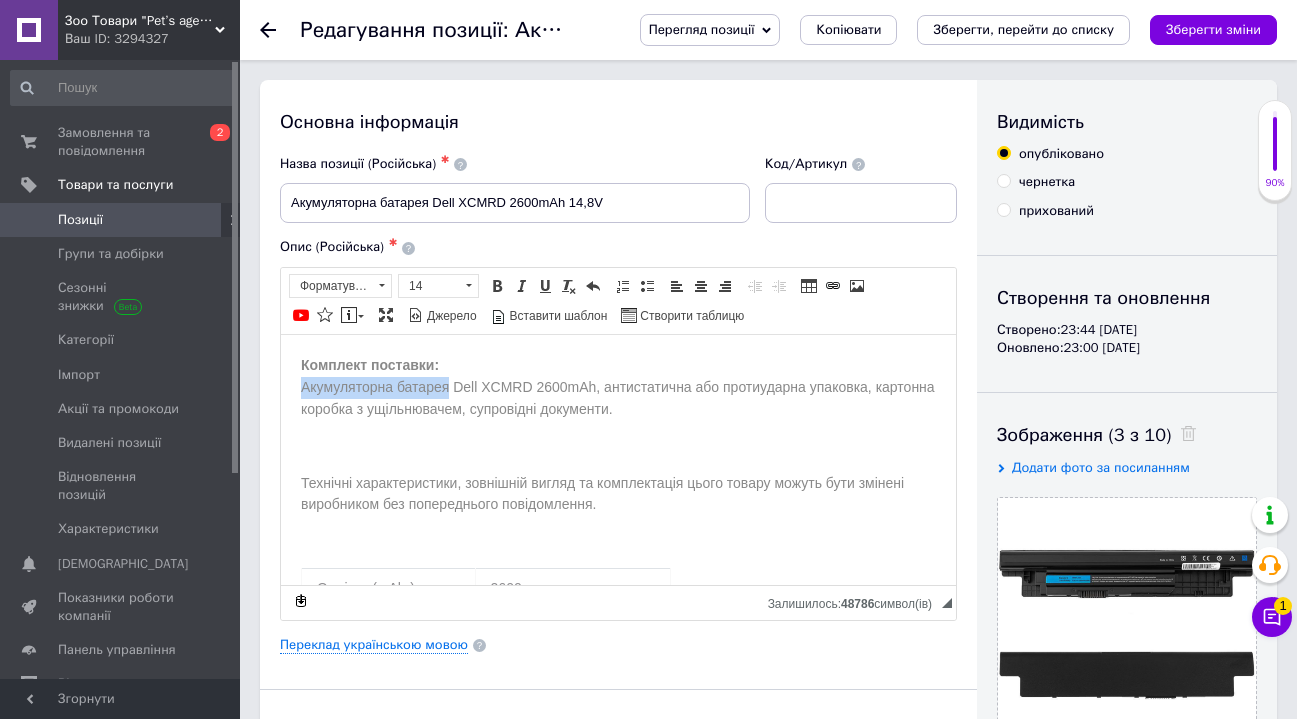 click on "Комплект поставки: Акумуляторна батарея Dell XCMRD 2600mAh, антистатична або протиударна упаковка, картонна коробка з ущільнювачем, супровідні документи. Технічні характеристики, зовнішній вигляд та комплектація цього товару можуть бути змінені виробником без попереднього повідомлення. Ємність (mAhr) 2600 Напруга струму (V) 14.8-14.4 Кількість елементів 4 Колір Чорний Тип товару Сумісний Стан Новий Країна виробник Китай Гарантія (місяців) 12 Альтернативні назви: Сумісний з моделями: Dell Latitude 3440, Dell Latitude 3540 Dell Vostro 2421, Dell Vostro 2521" at bounding box center [618, 753] 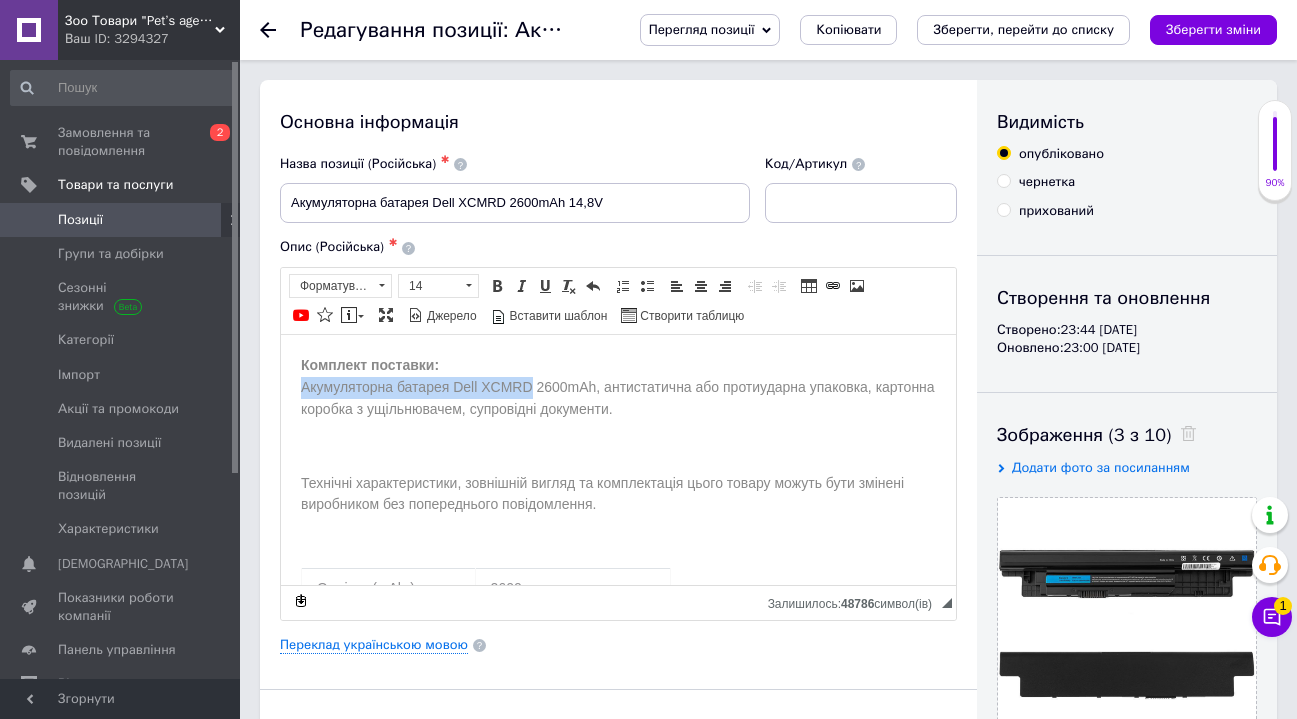 drag, startPoint x: 303, startPoint y: 381, endPoint x: 533, endPoint y: 385, distance: 230.03477 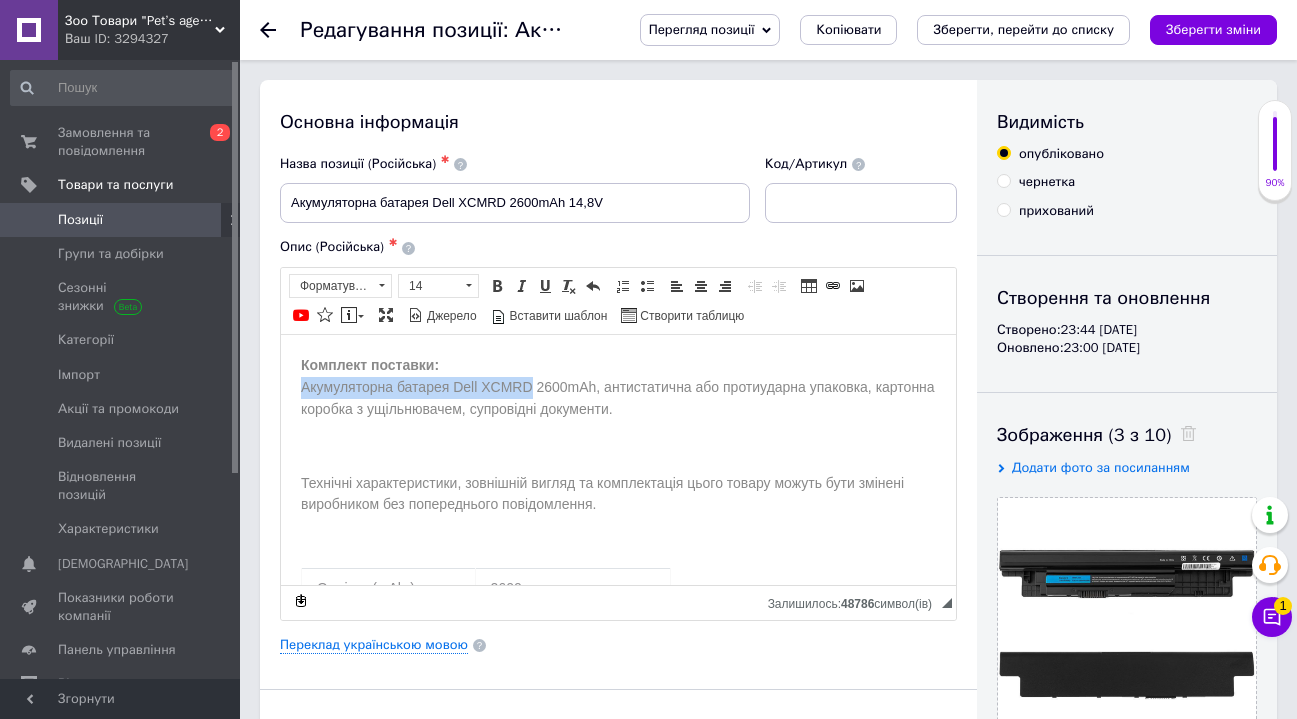 click on "Акумуляторна батарея Dell XCMRD 2600mAh, антистатична або протиударна упаковка, картонна коробка з ущільнювачем, супровідні документи." at bounding box center (618, 397) 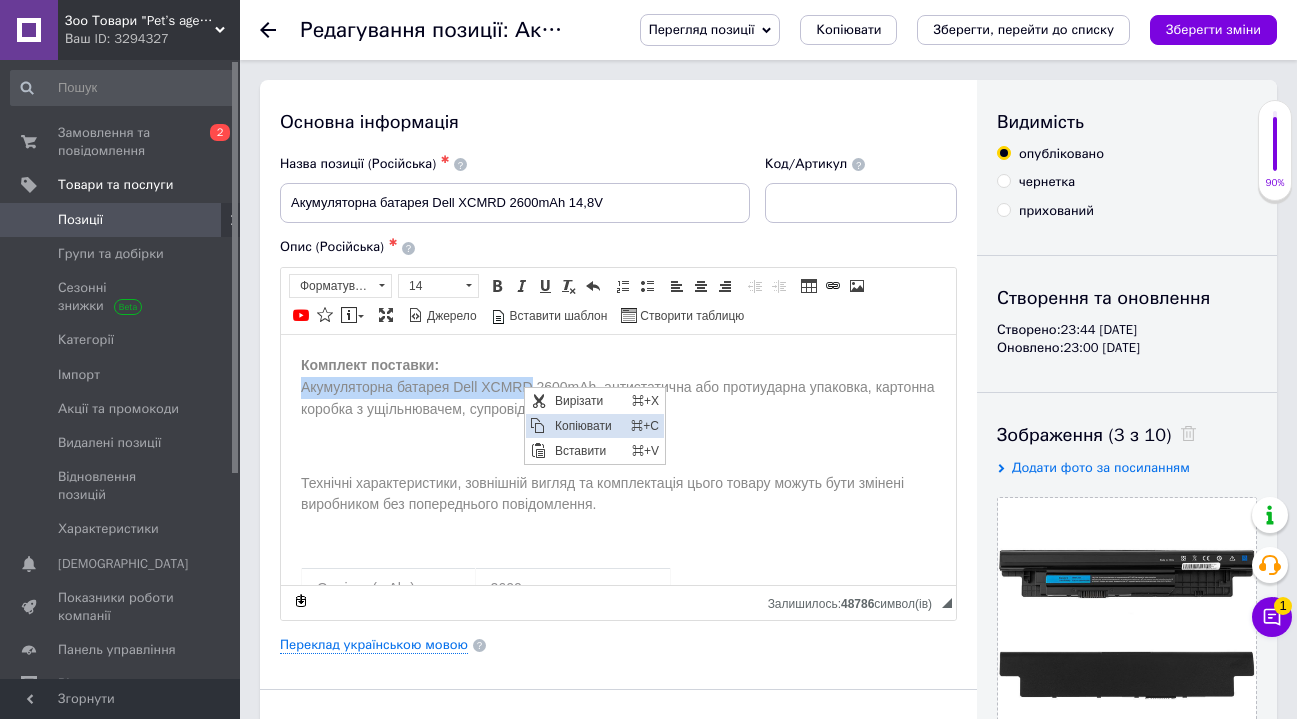 scroll, scrollTop: 0, scrollLeft: 0, axis: both 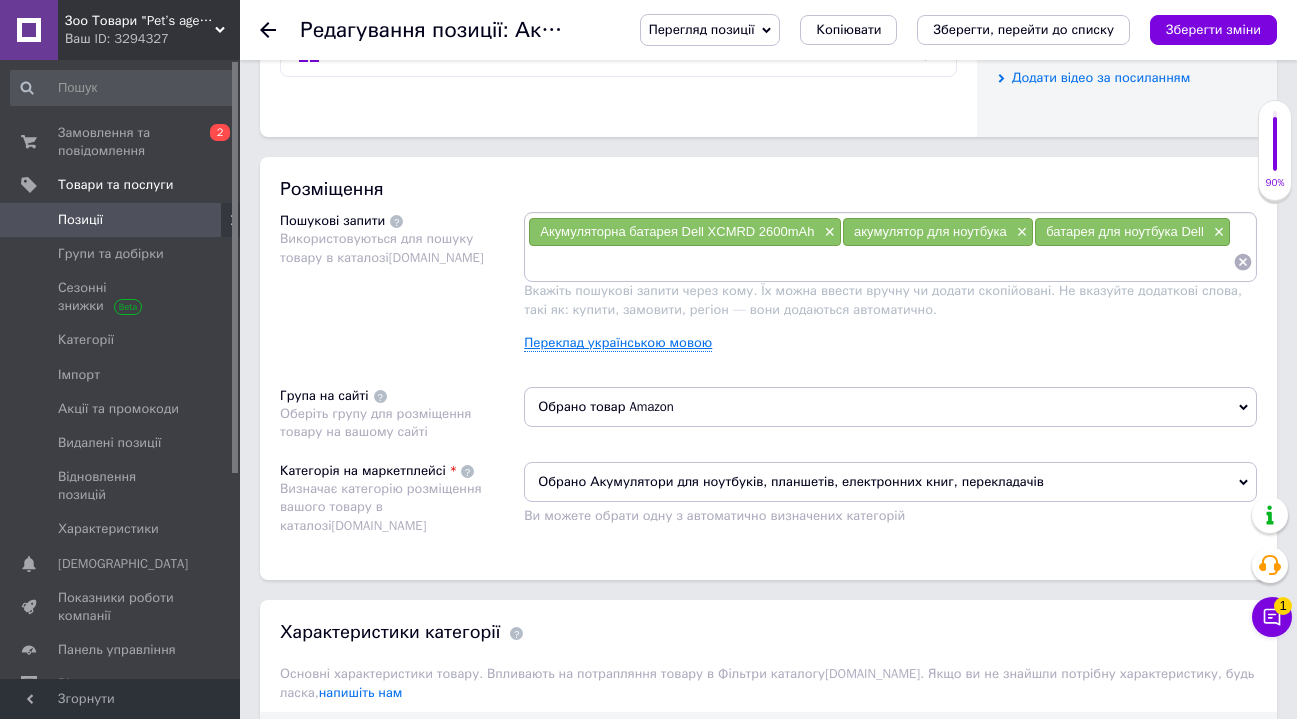 click on "Переклад українською мовою" at bounding box center [618, 343] 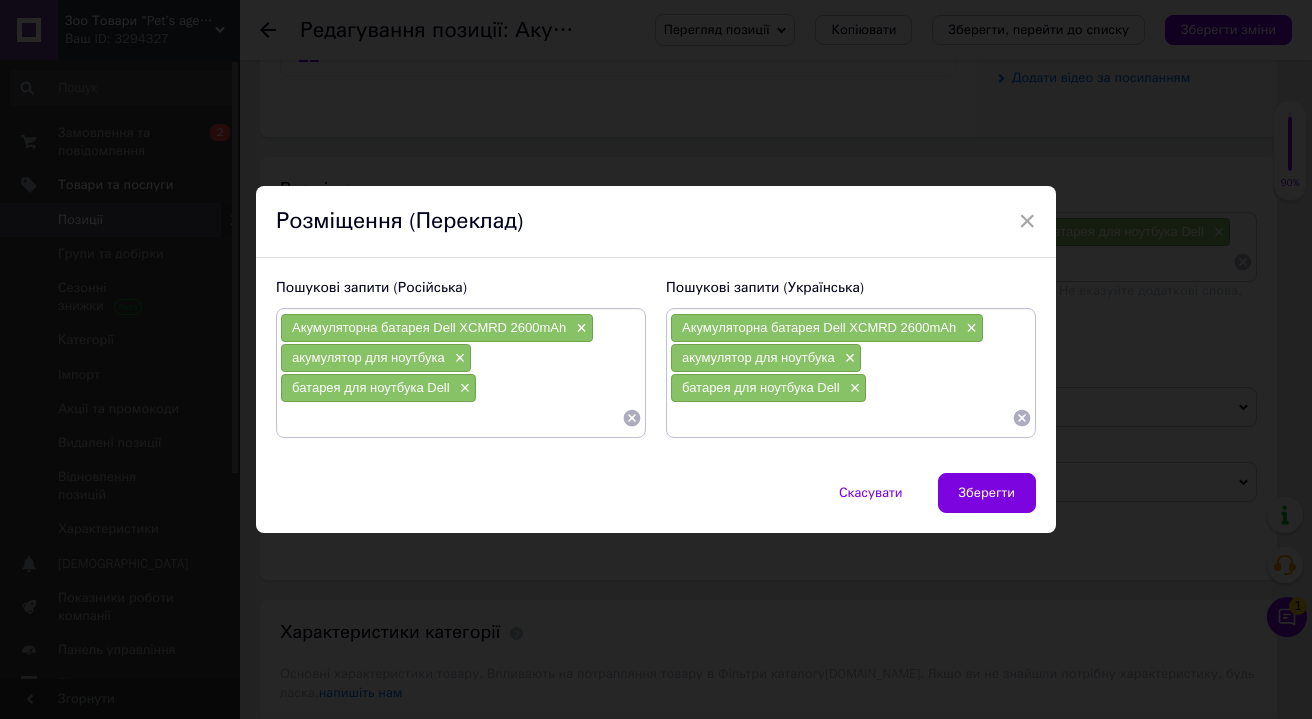 paste on "Акумуляторна батарея Dell XCMRD" 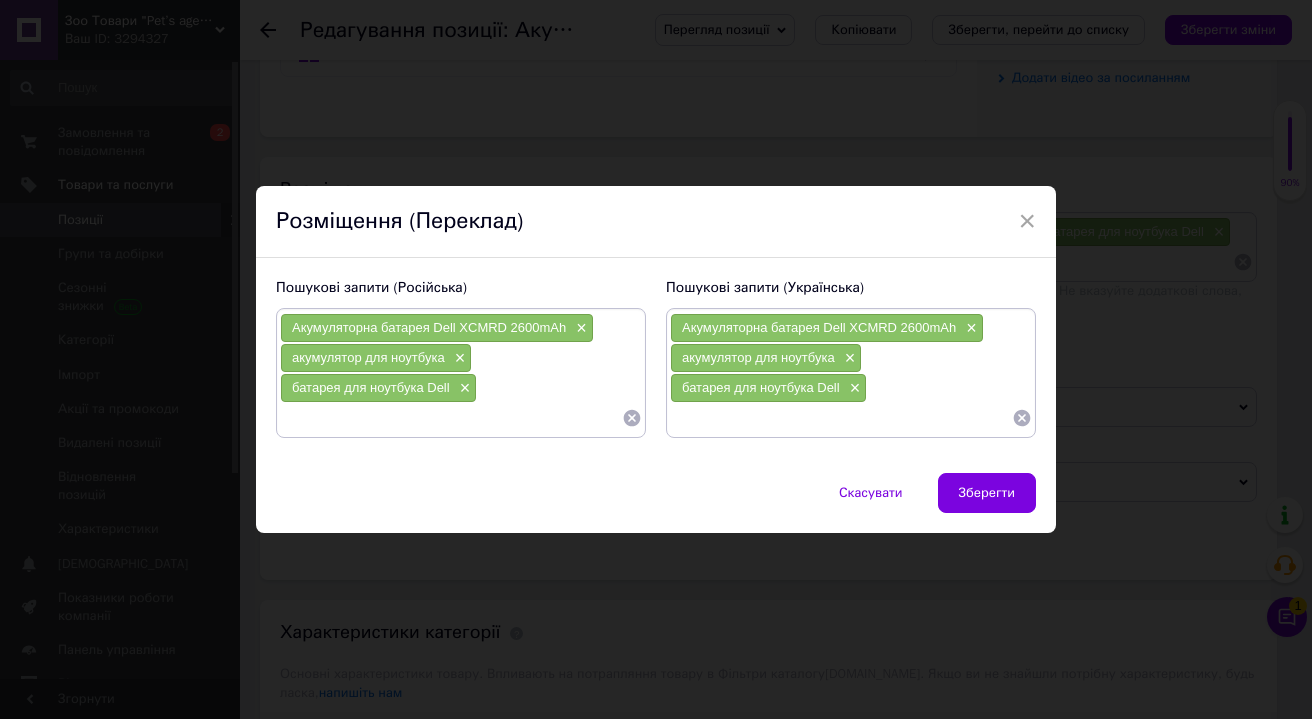 type on "Акумуляторна батарея Dell XCMRD" 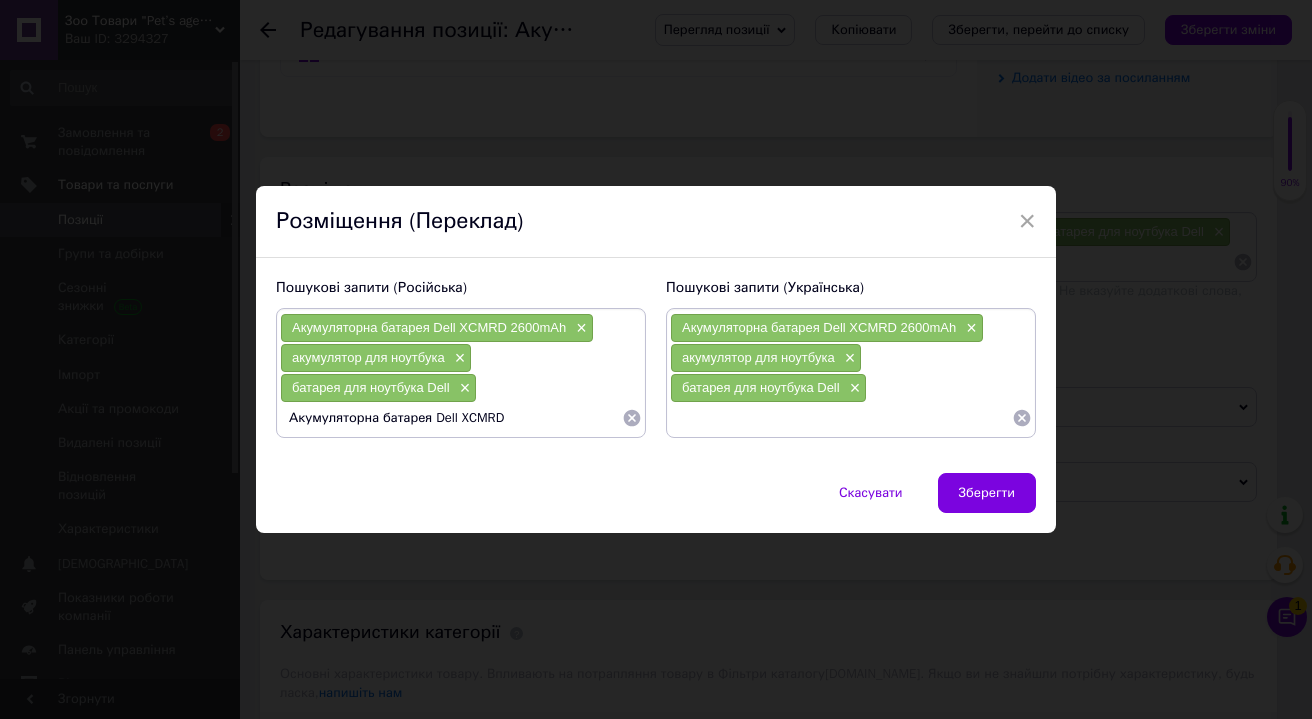 type 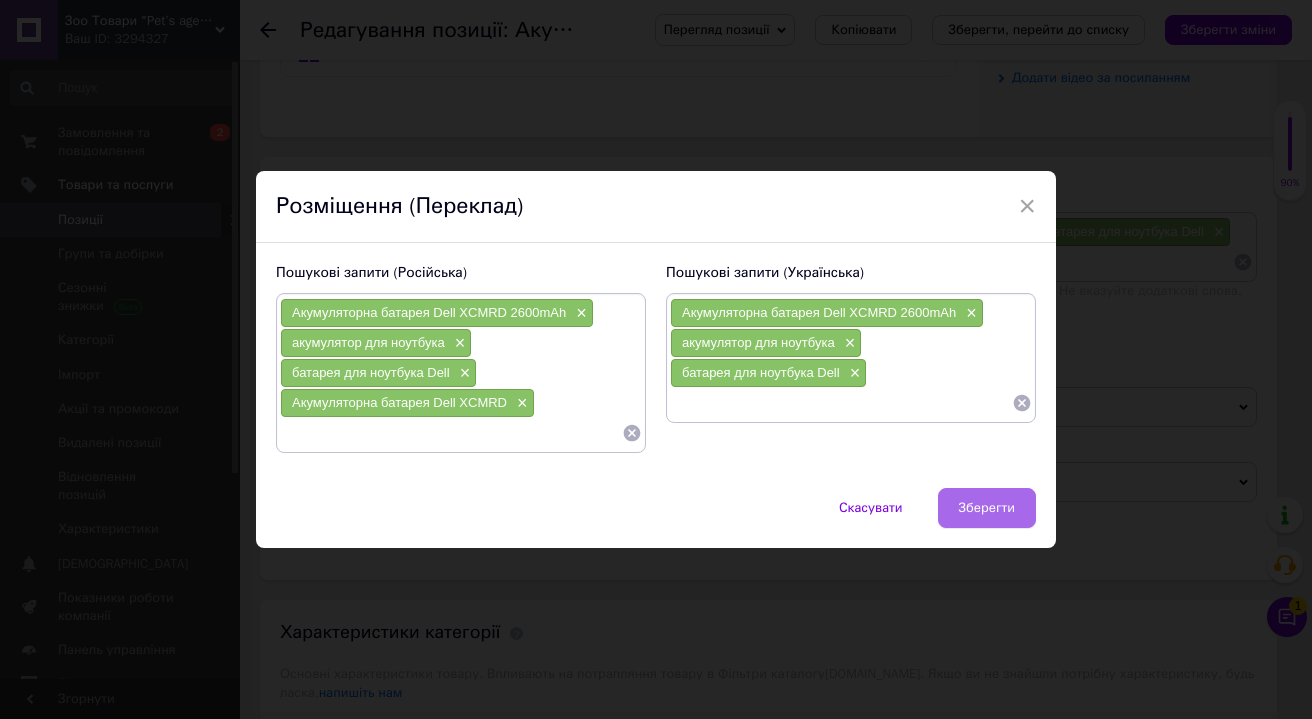 click on "Зберегти" at bounding box center (987, 508) 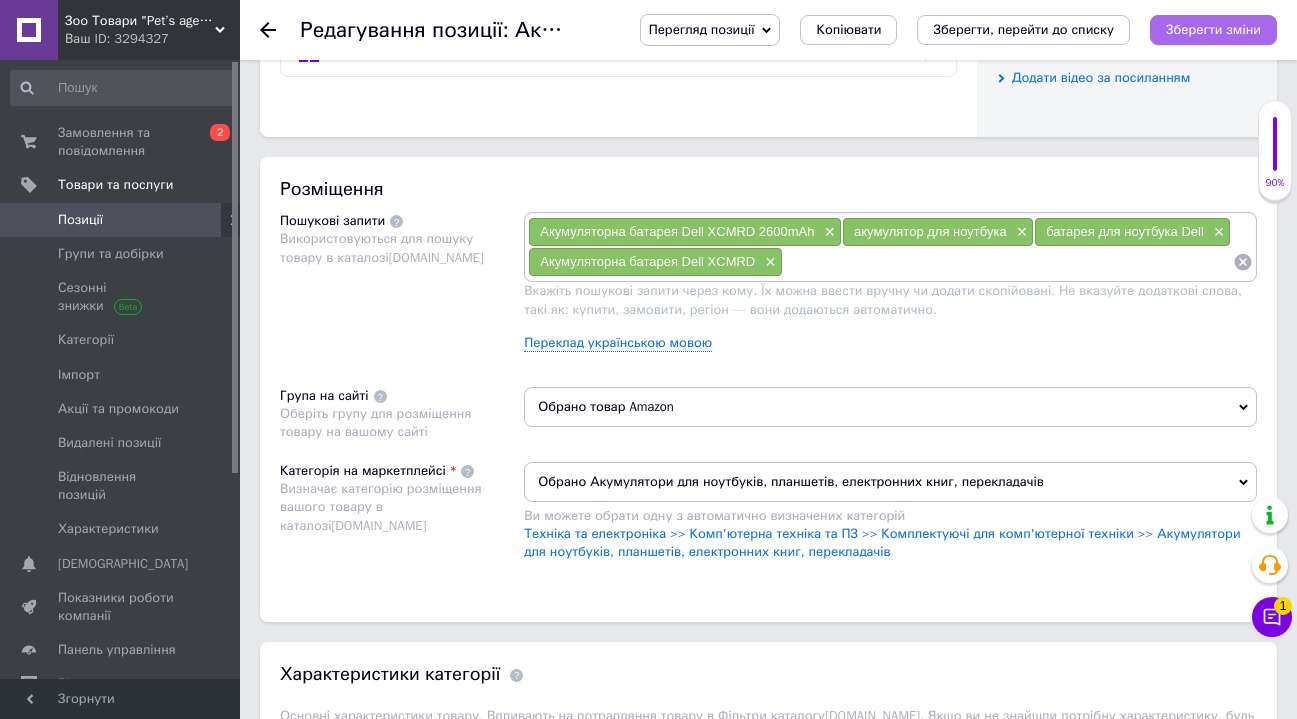 click on "Зберегти зміни" at bounding box center (1213, 30) 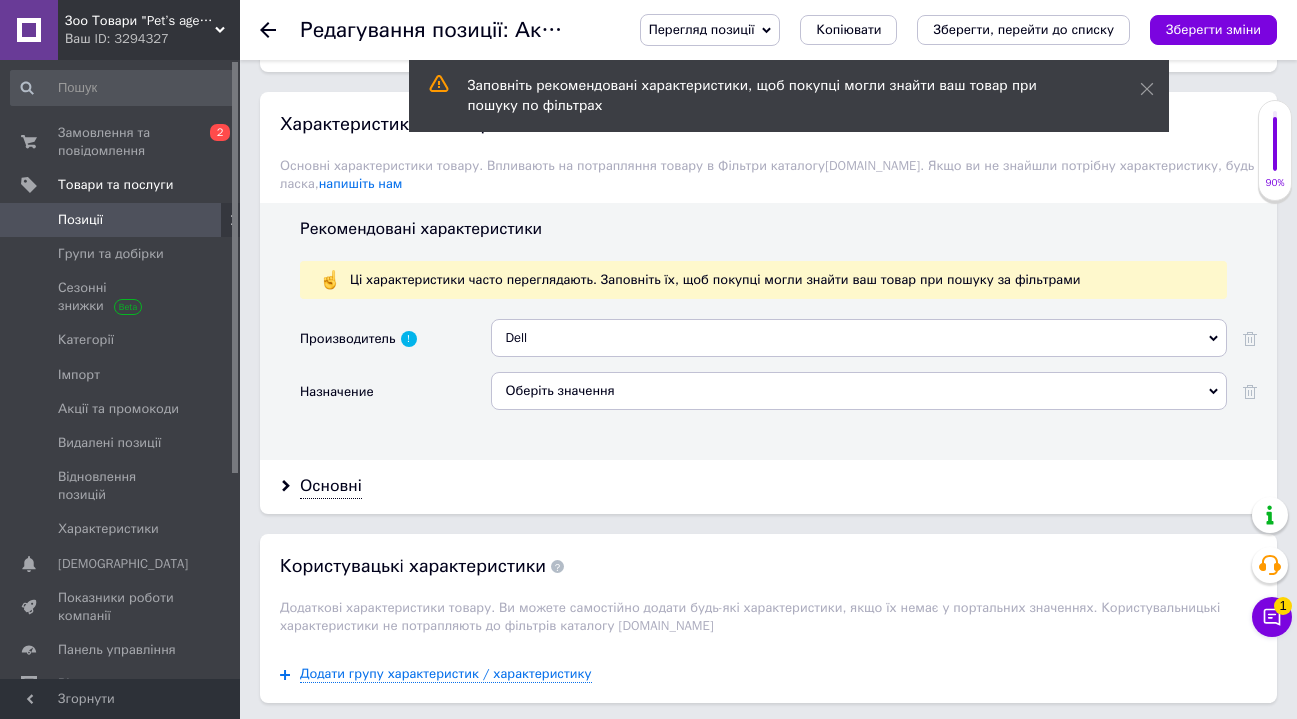 scroll, scrollTop: 1648, scrollLeft: 0, axis: vertical 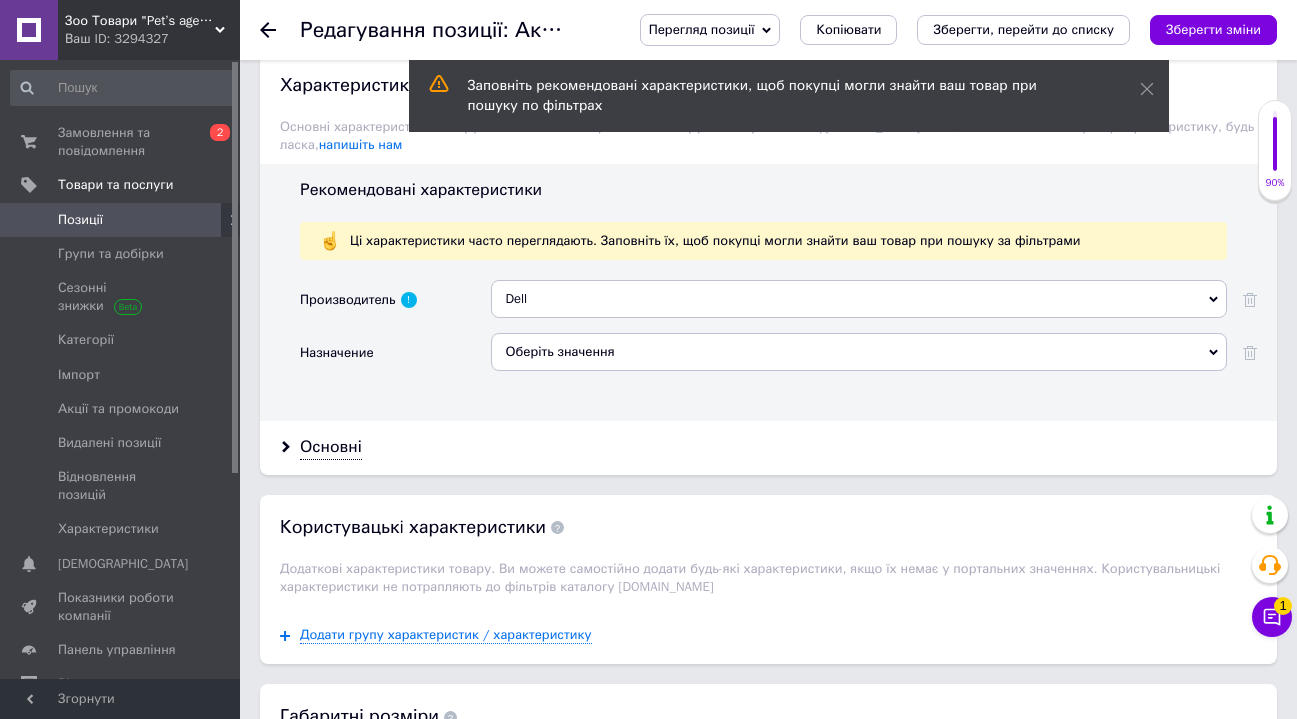 click on "Оберіть значення" at bounding box center (859, 352) 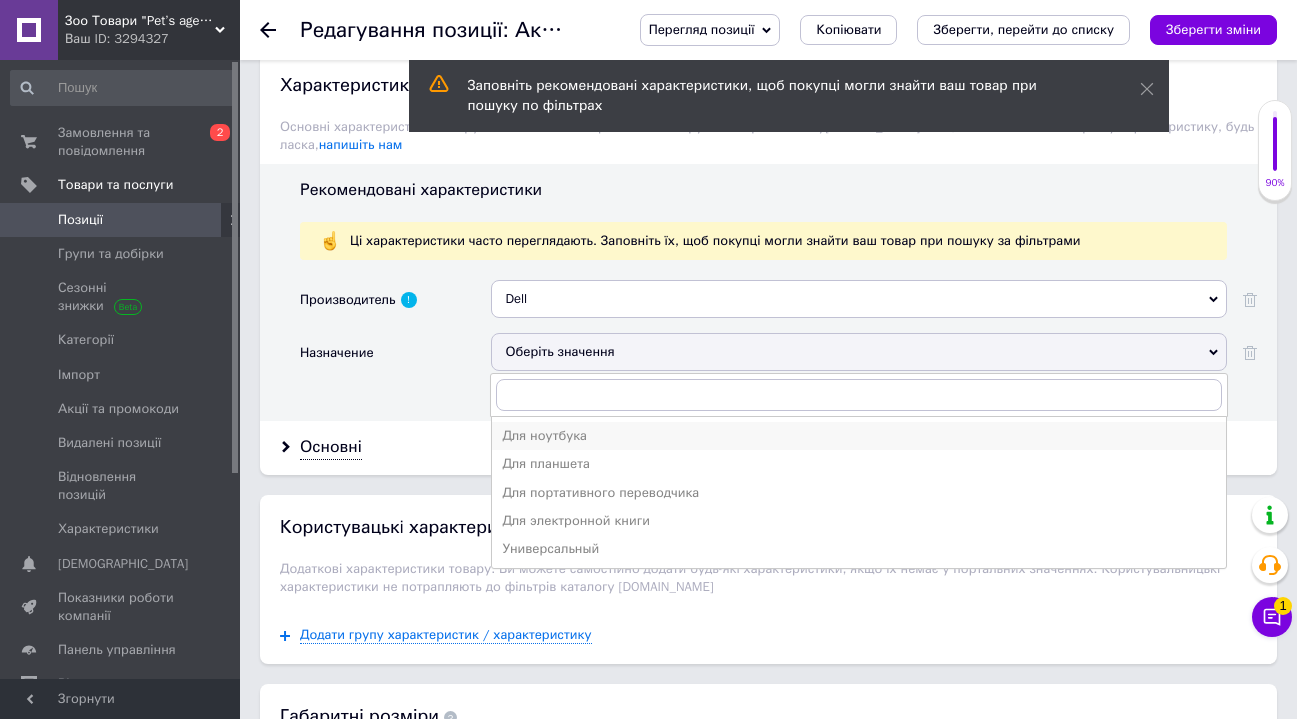 click on "Для ноутбука" at bounding box center (859, 436) 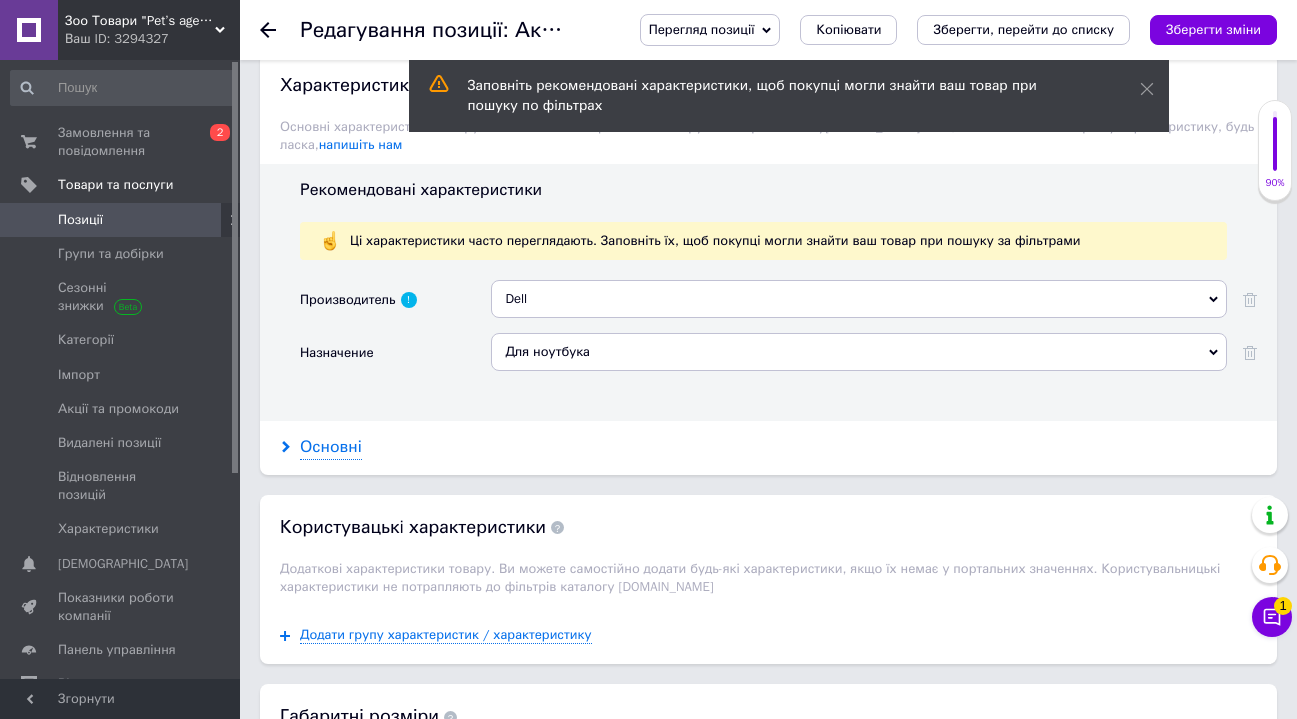 click on "Основні" at bounding box center [331, 447] 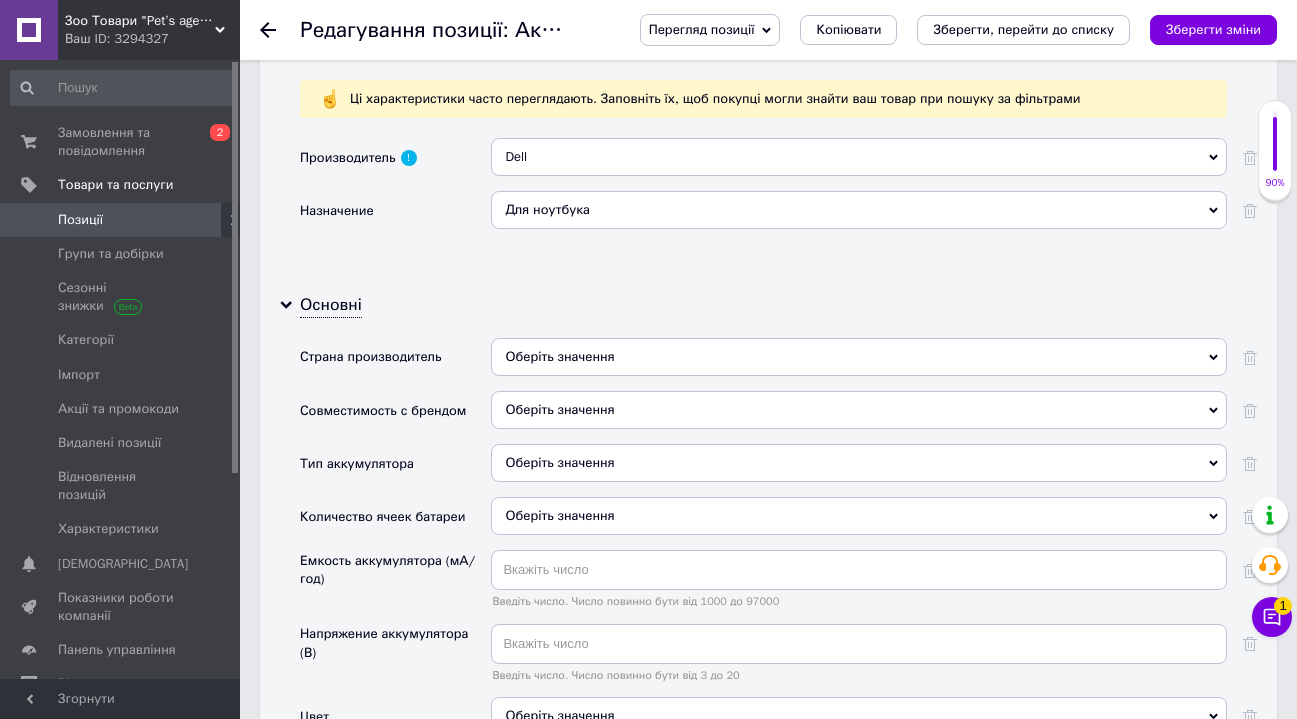 scroll, scrollTop: 1794, scrollLeft: 0, axis: vertical 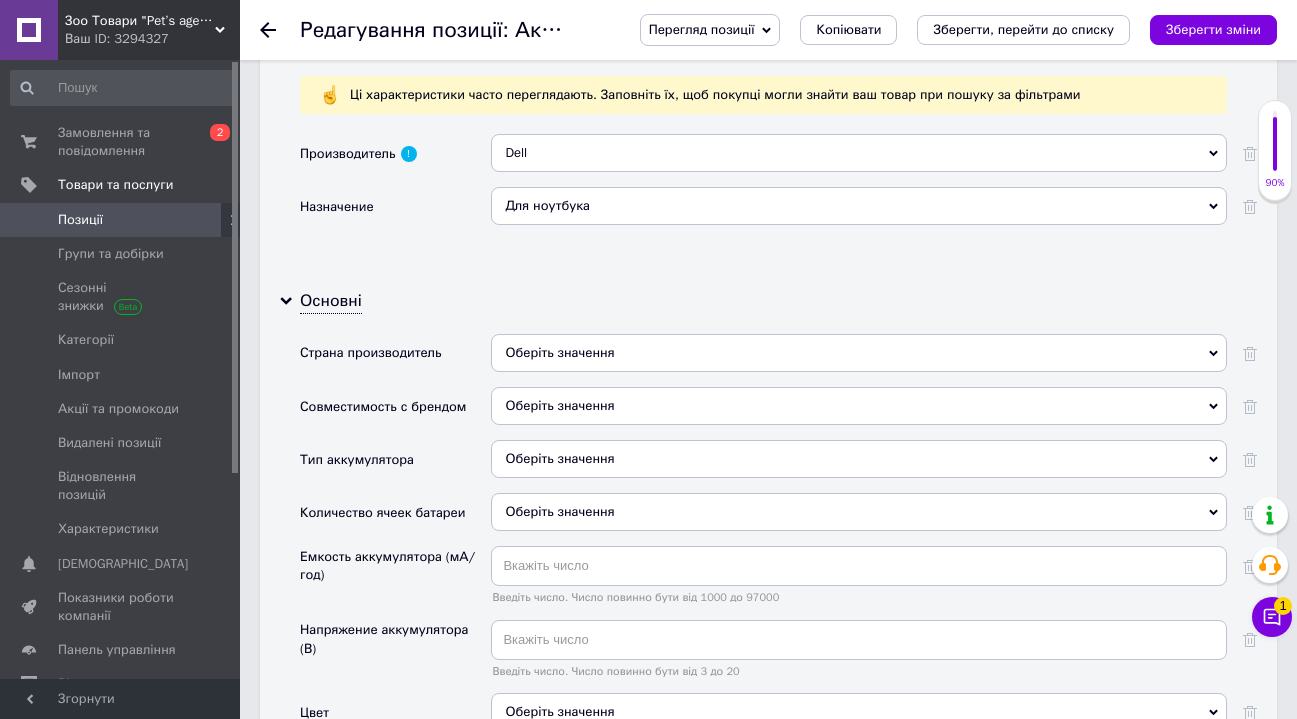 click on "Оберіть значення" at bounding box center (859, 353) 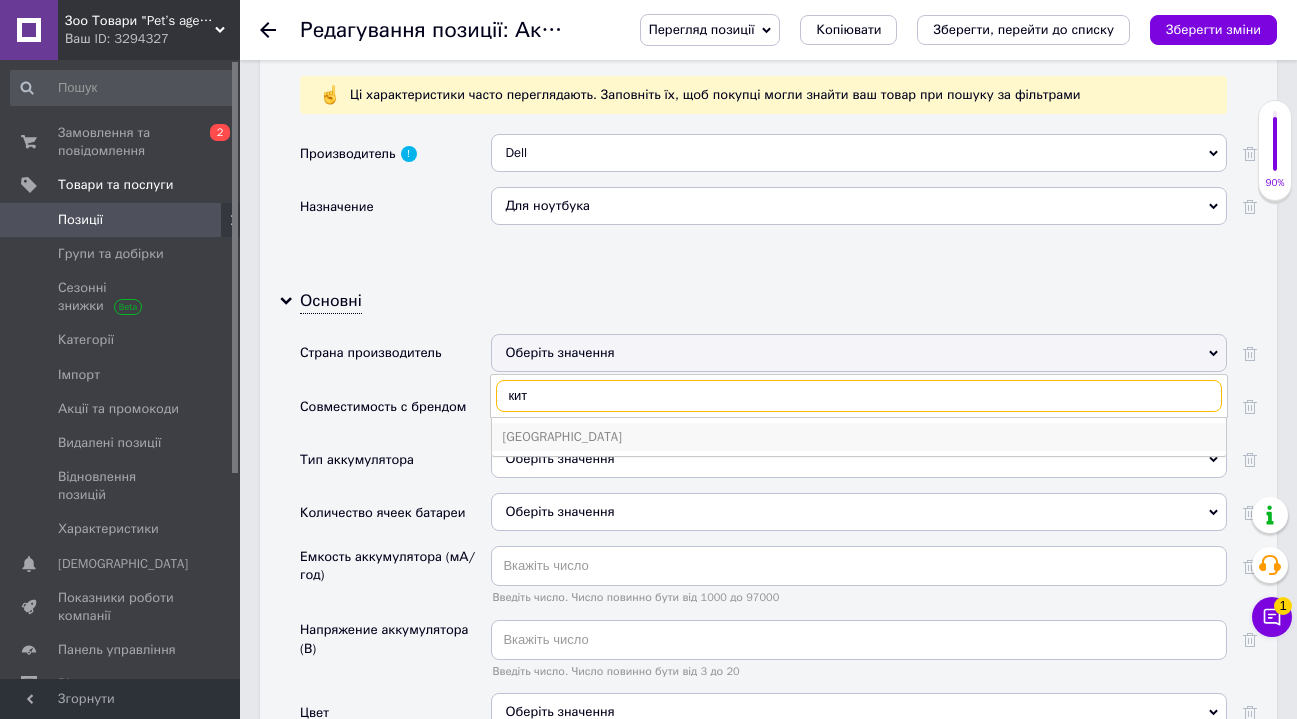 type on "кит" 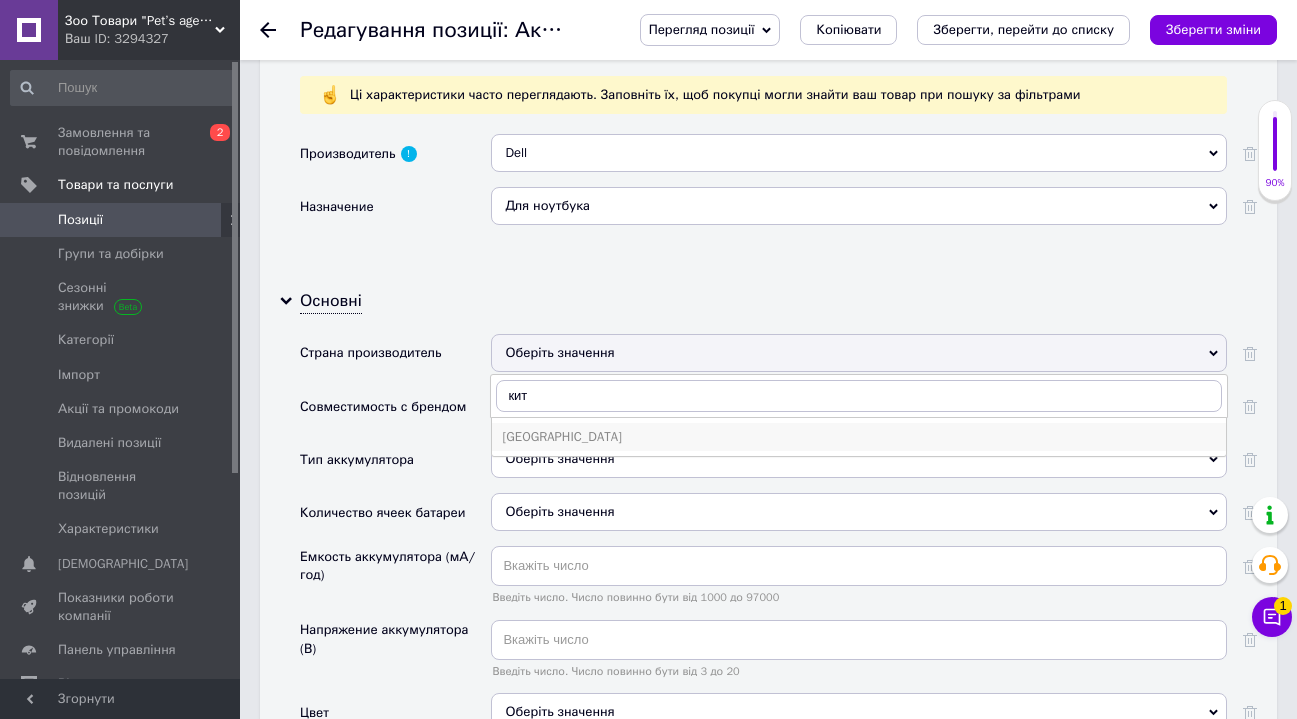click on "[GEOGRAPHIC_DATA]" at bounding box center (859, 437) 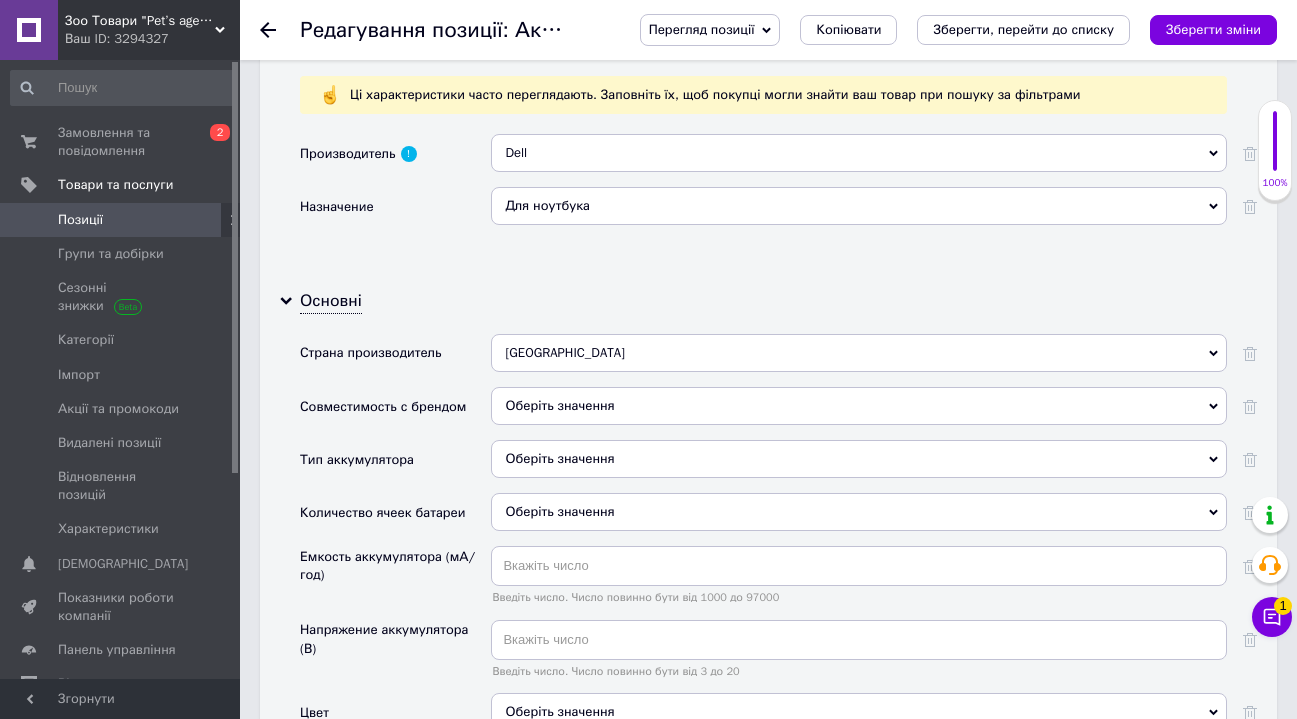 click on "Оберіть значення" at bounding box center [859, 406] 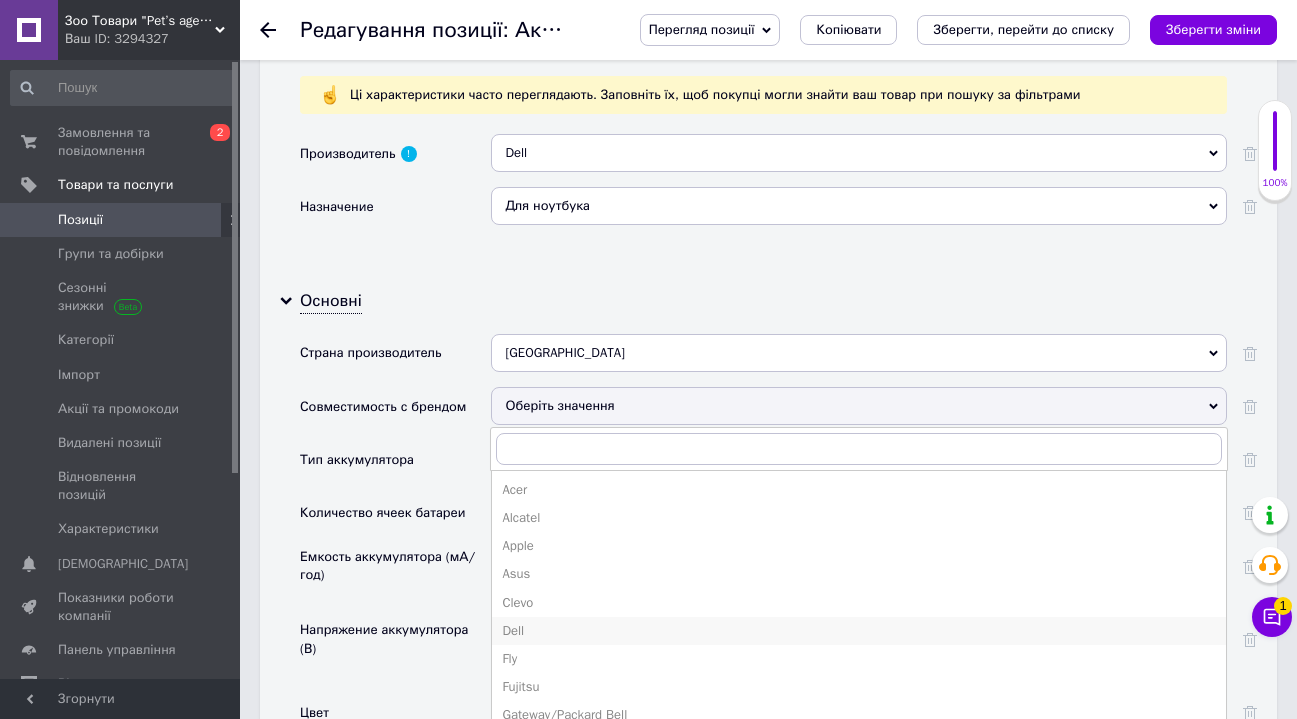 click on "Dell" at bounding box center (859, 631) 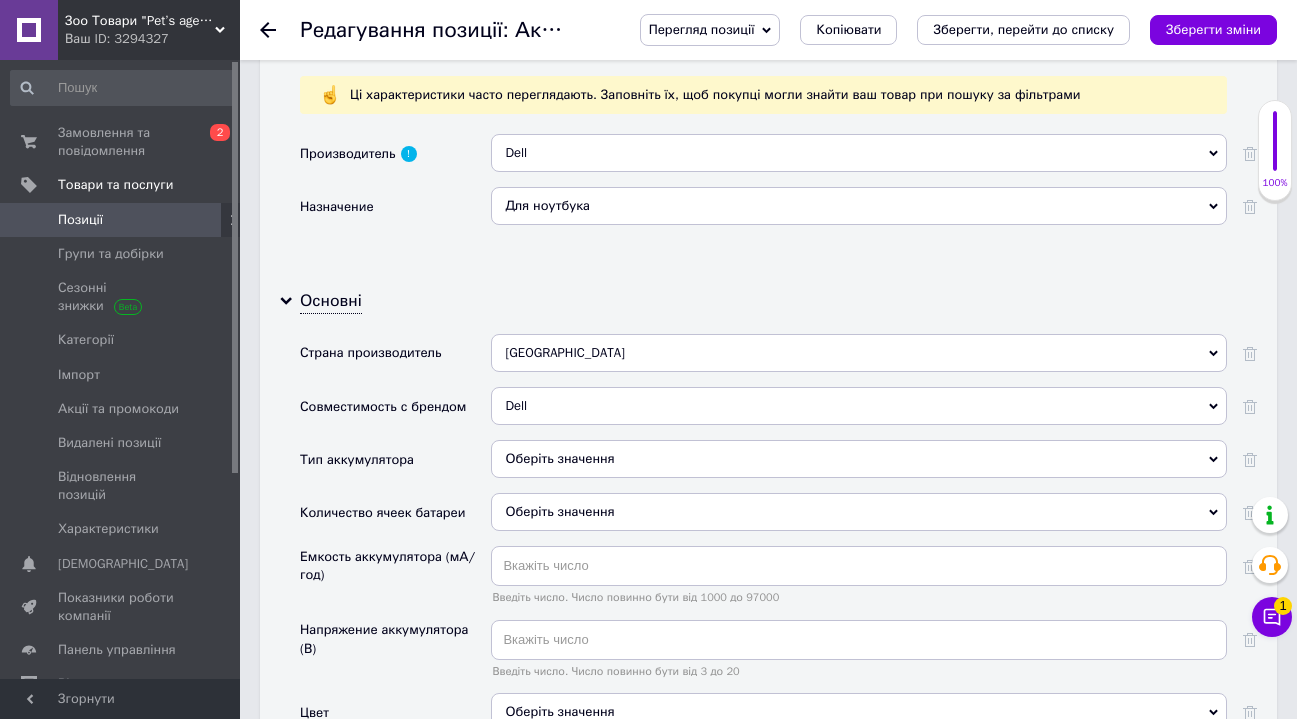 click on "Оберіть значення" at bounding box center [859, 459] 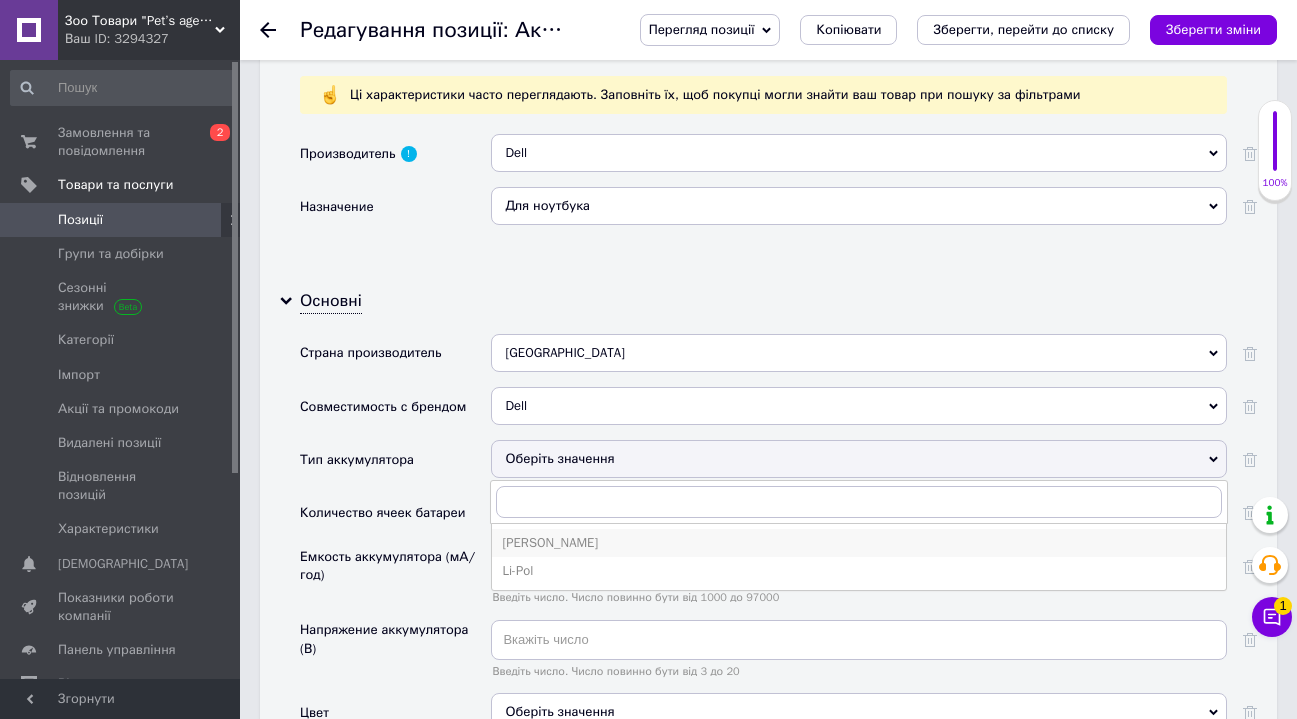 click on "[PERSON_NAME]" at bounding box center (859, 543) 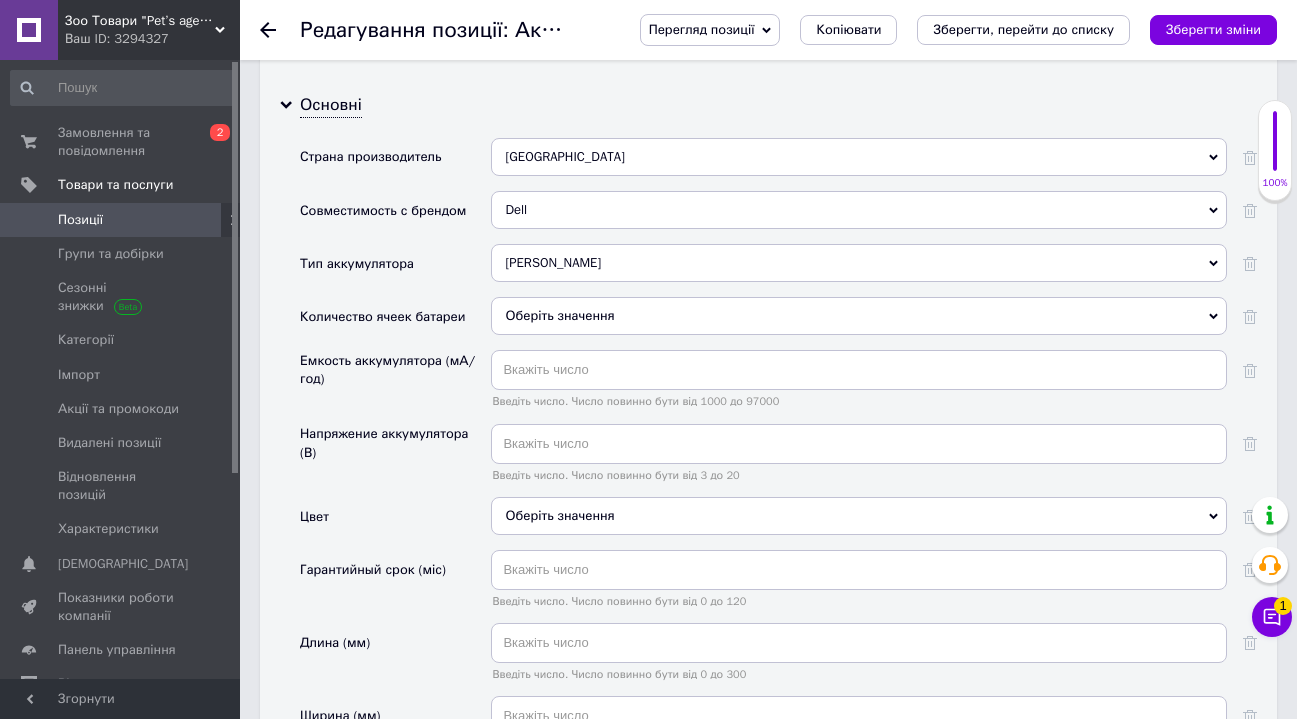 scroll, scrollTop: 2001, scrollLeft: 0, axis: vertical 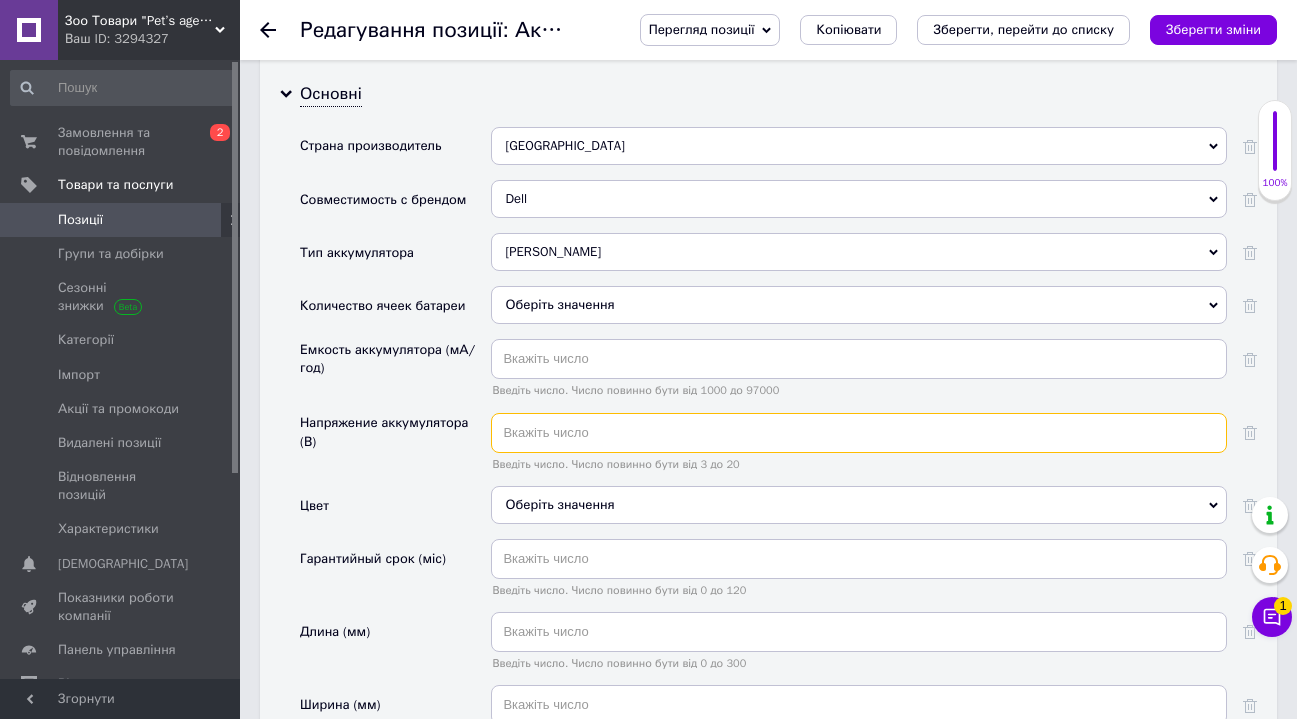 click at bounding box center (859, 433) 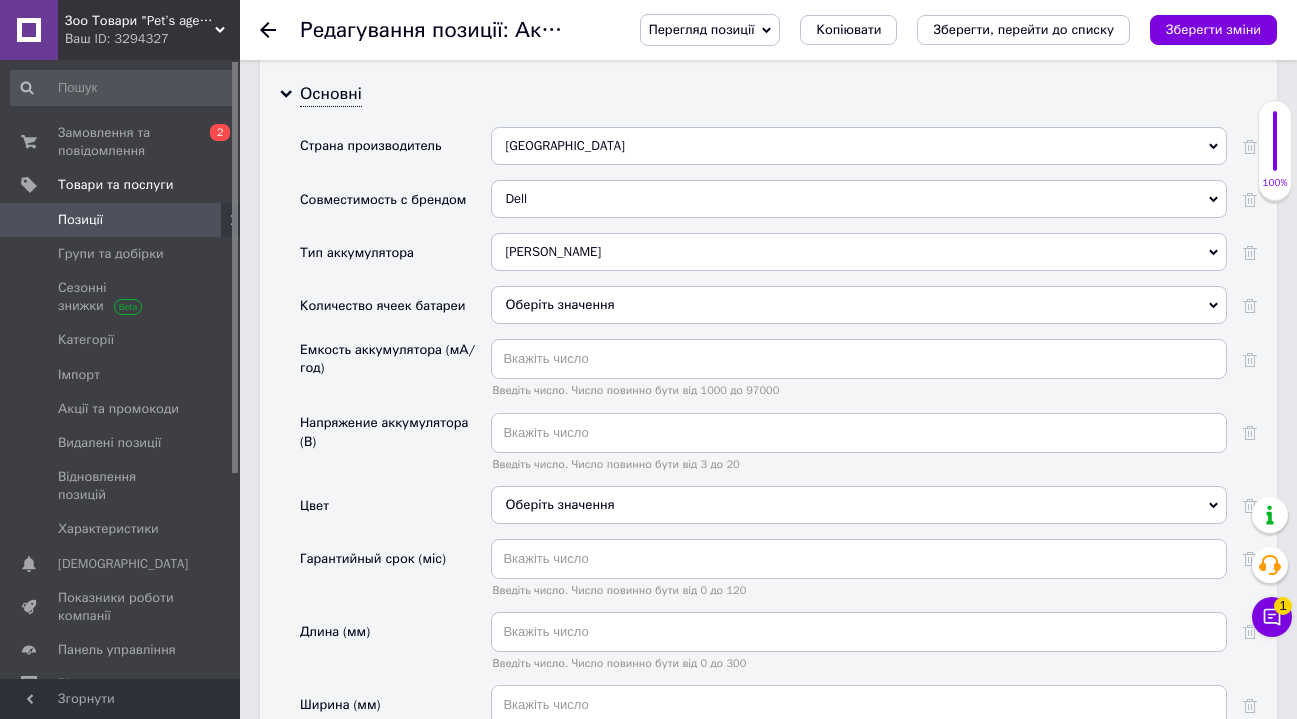 click on "Оберіть значення" at bounding box center (859, 505) 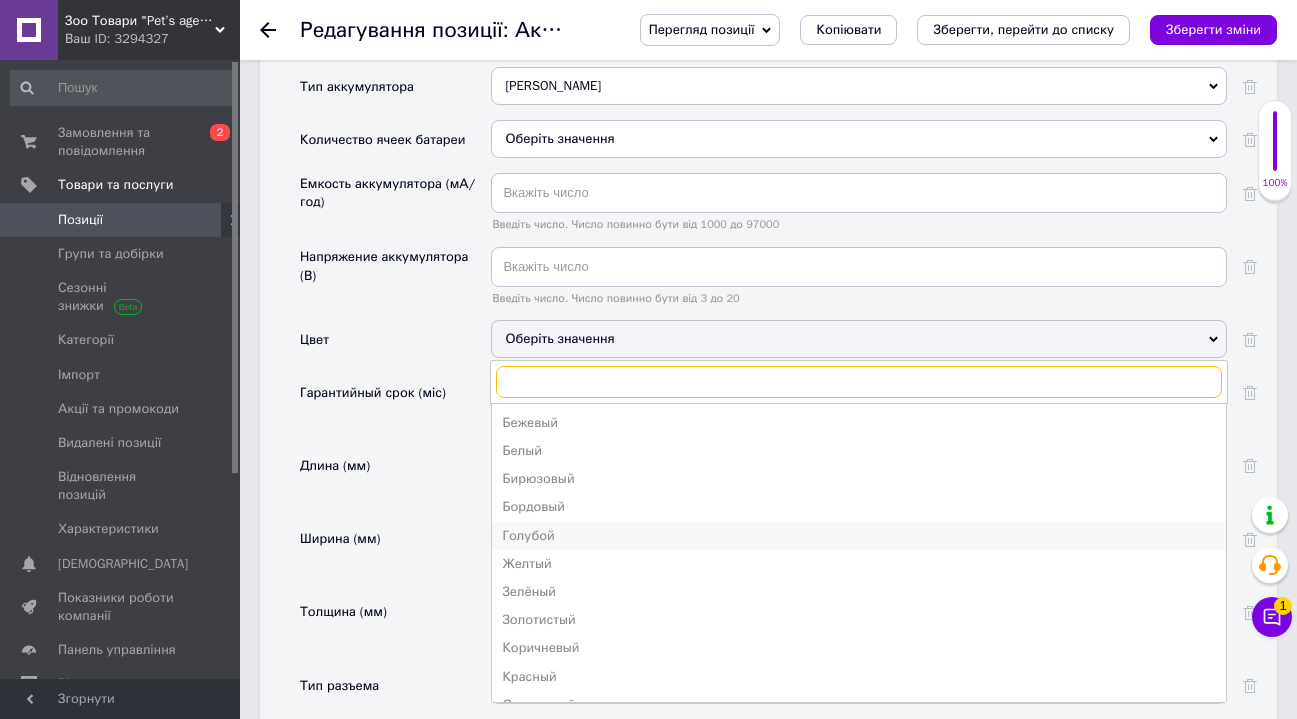 scroll, scrollTop: 2340, scrollLeft: 0, axis: vertical 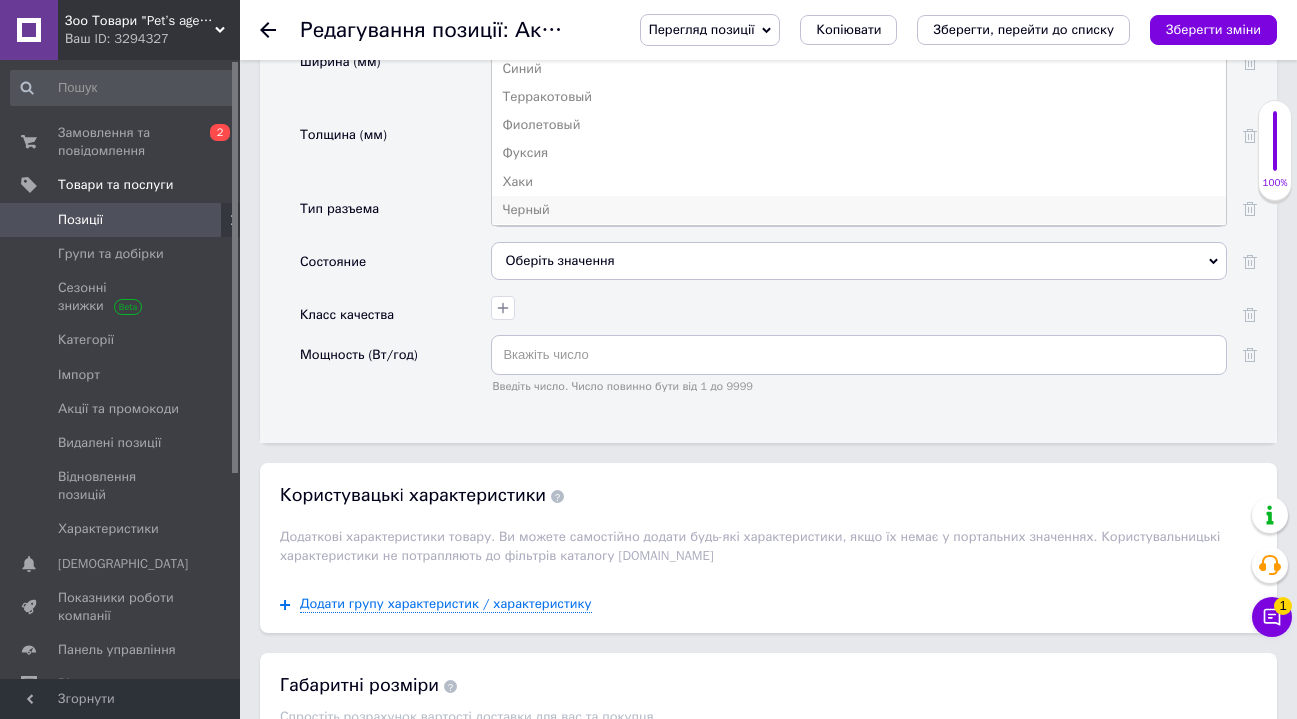 click on "Черный" at bounding box center (859, 210) 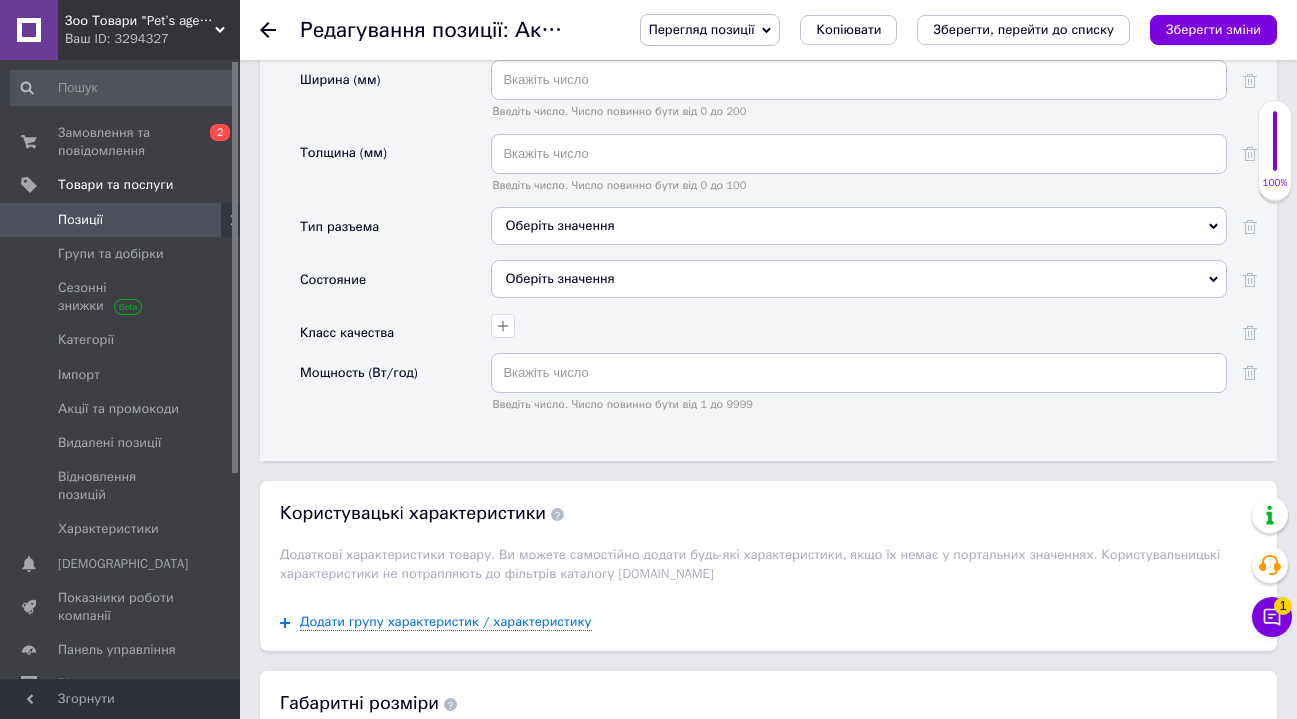 scroll, scrollTop: 2622, scrollLeft: 0, axis: vertical 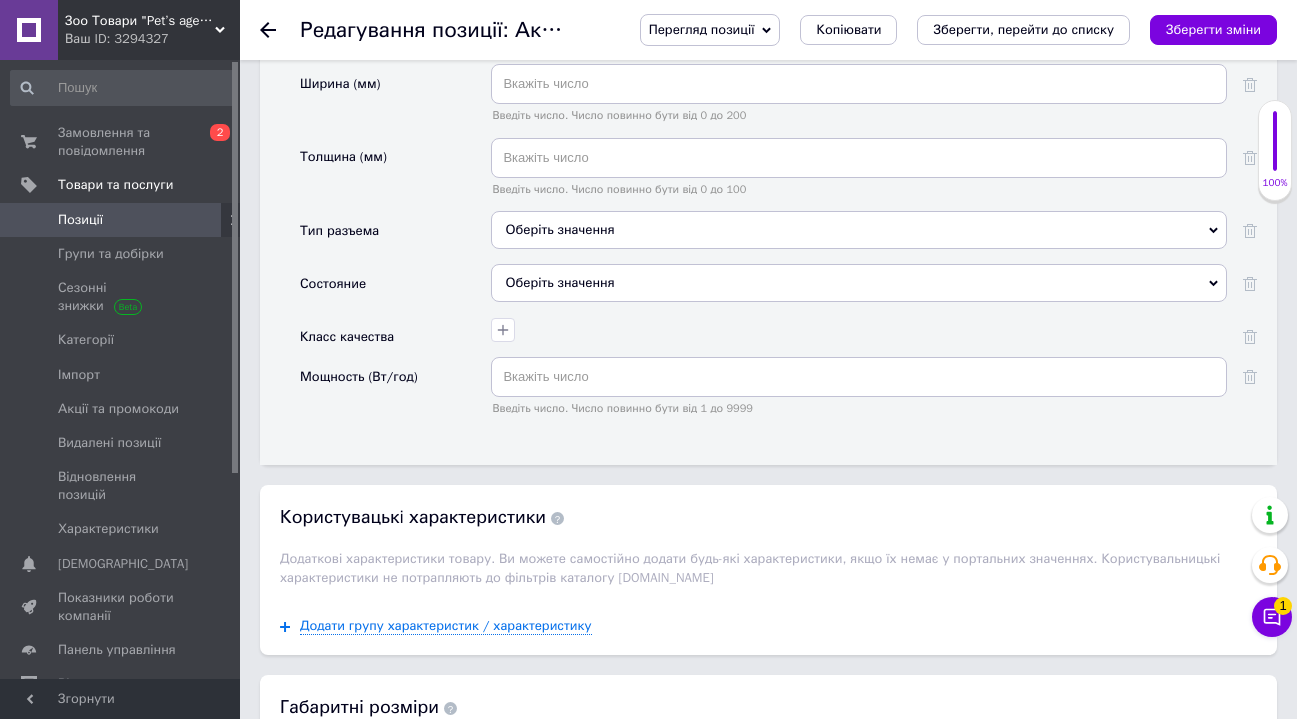 click on "Оберіть значення" at bounding box center [859, 283] 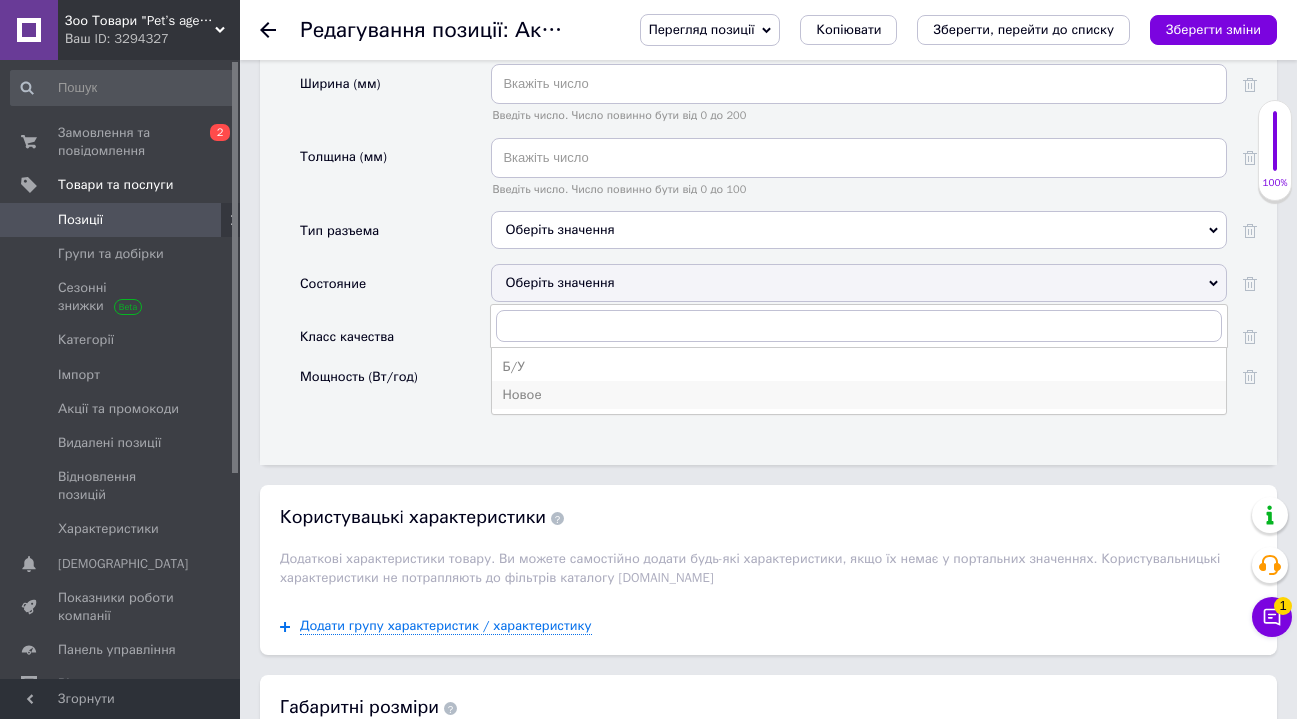 click on "Новое" at bounding box center [859, 395] 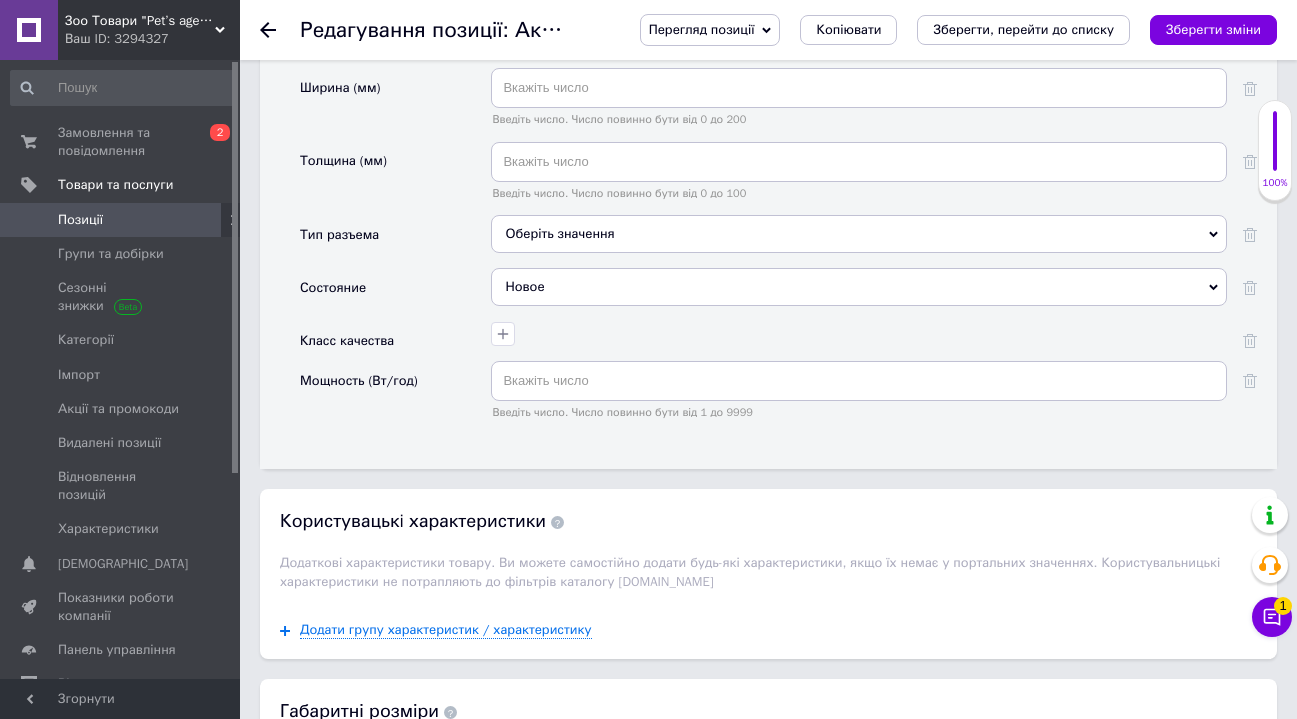 scroll, scrollTop: 2588, scrollLeft: 0, axis: vertical 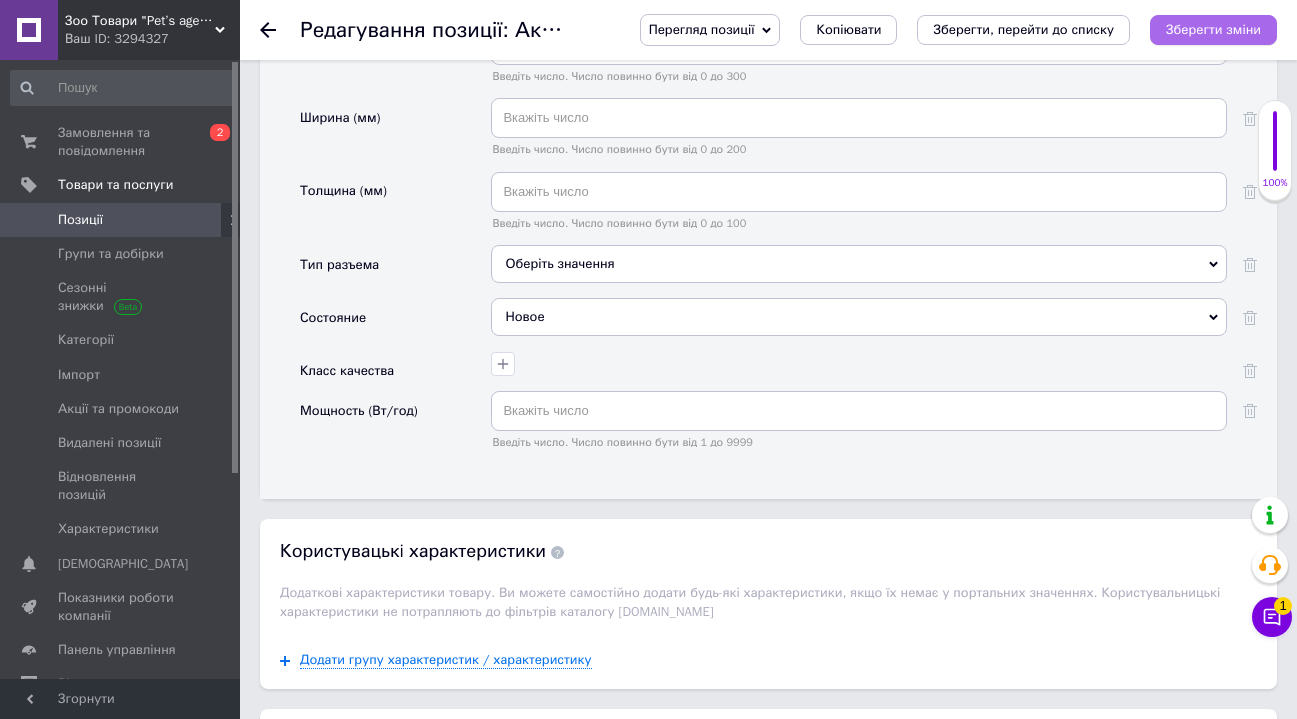 click on "Зберегти зміни" at bounding box center [1213, 29] 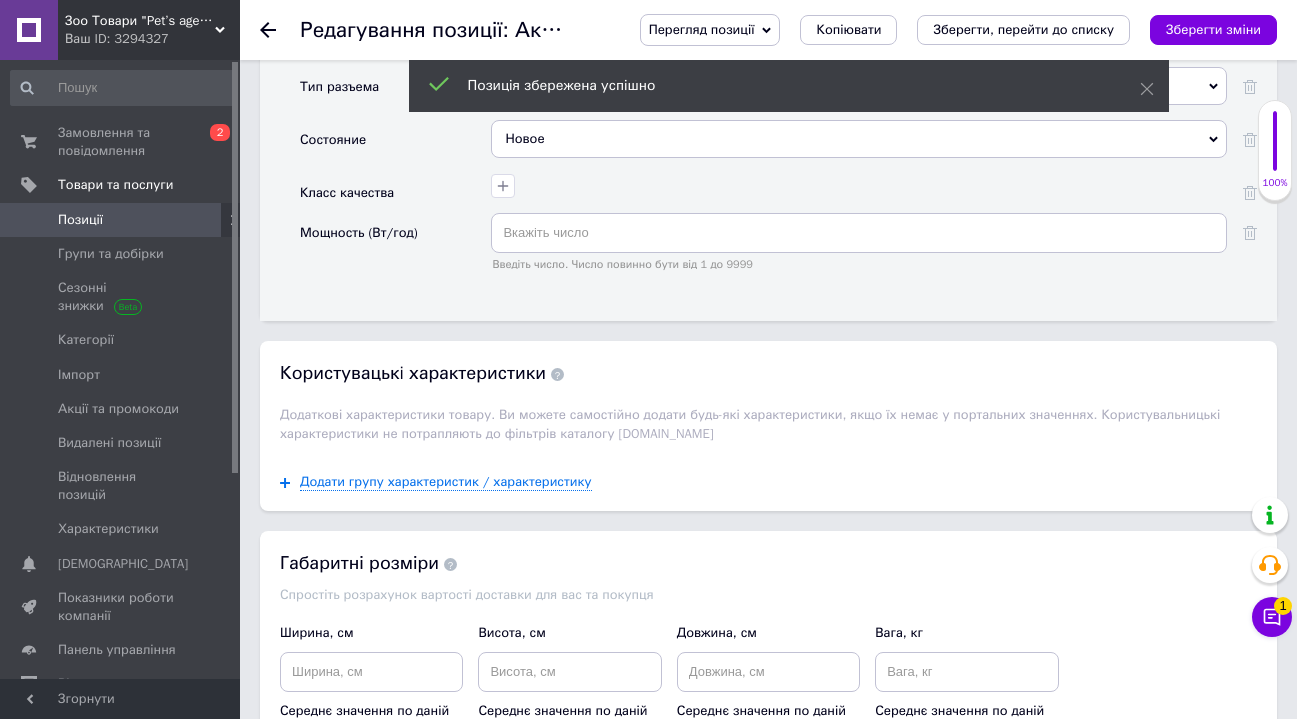 scroll, scrollTop: 3260, scrollLeft: 0, axis: vertical 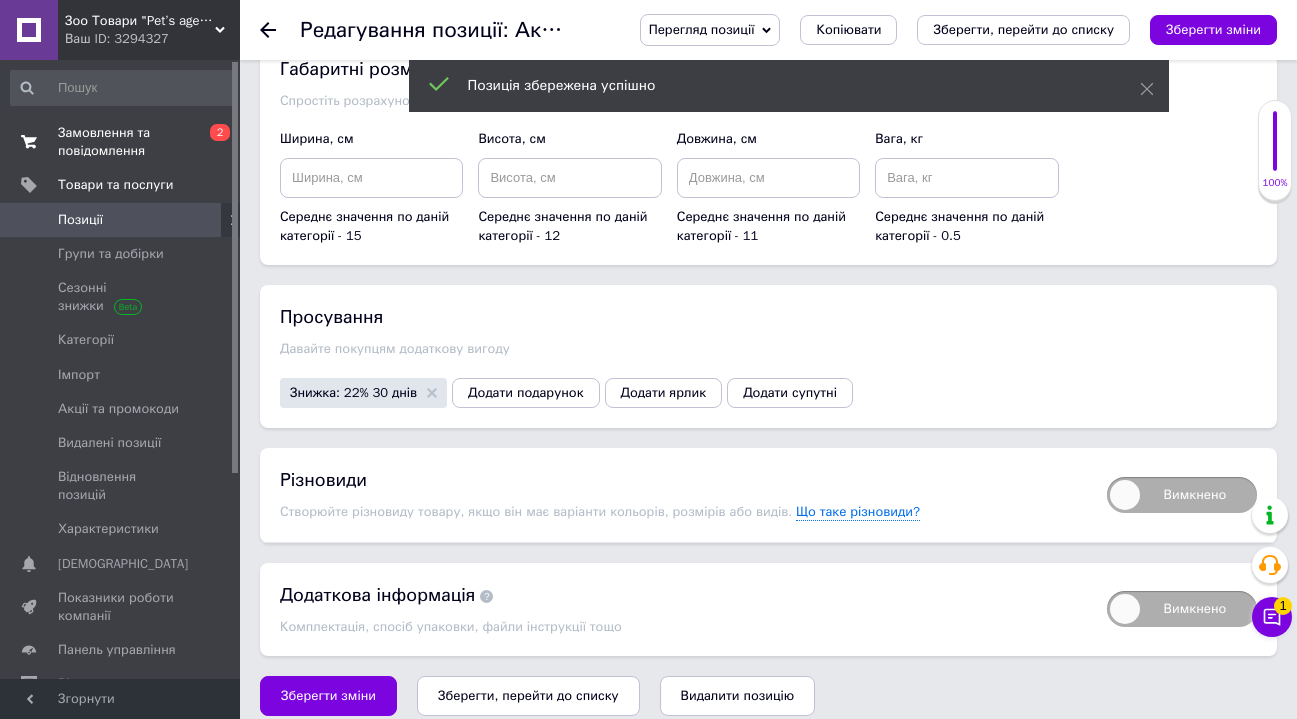 click on "Замовлення та повідомлення 0 2" at bounding box center [123, 142] 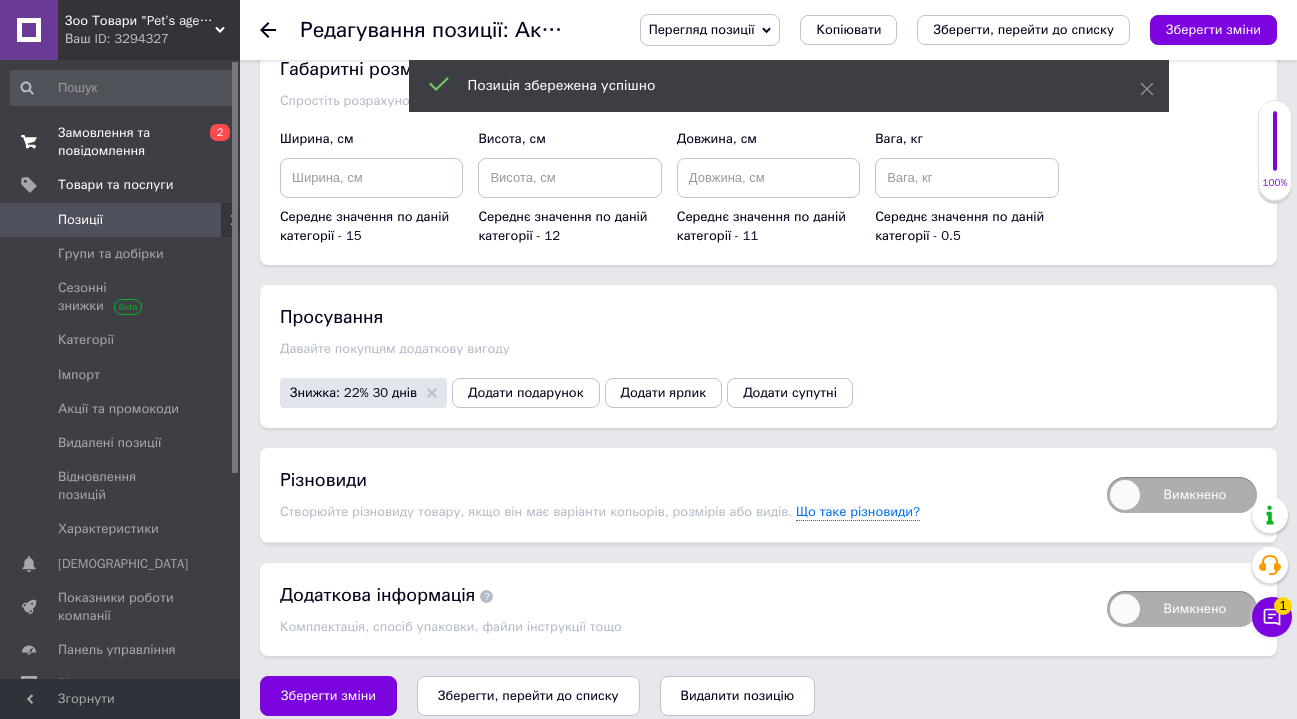 scroll, scrollTop: 0, scrollLeft: 0, axis: both 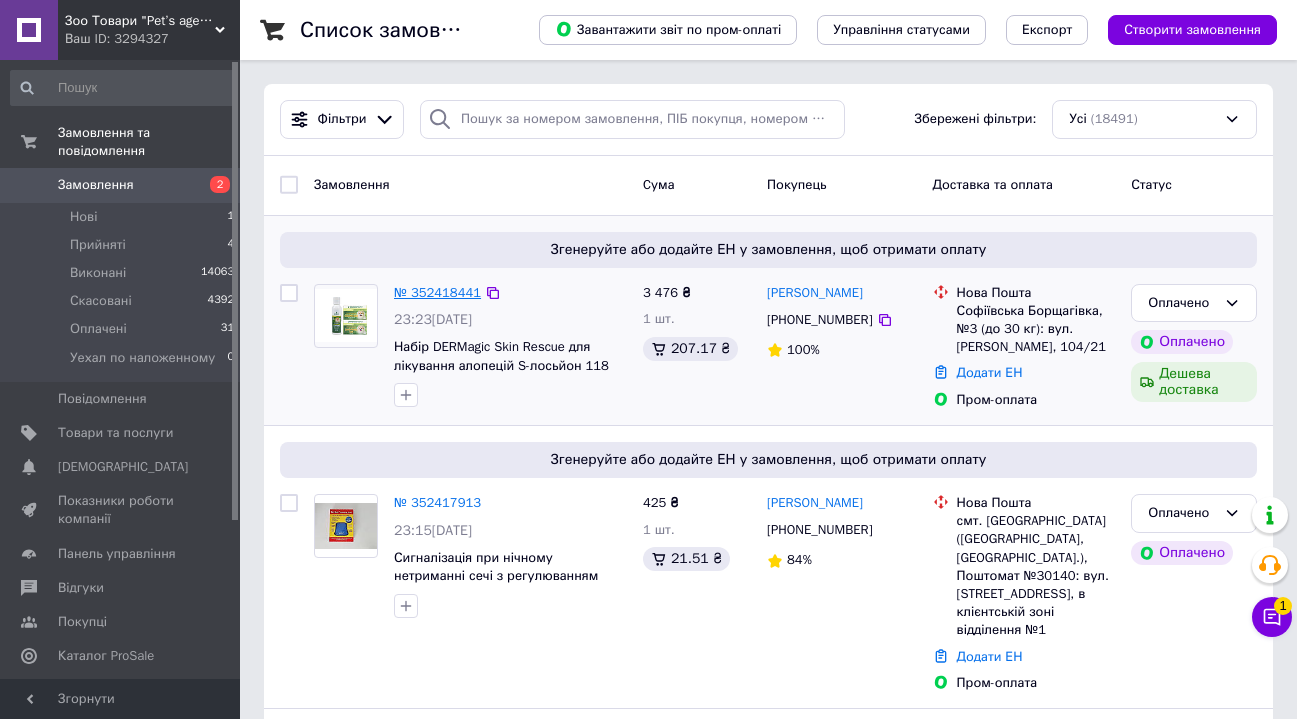 click on "№ 352418441" at bounding box center (437, 292) 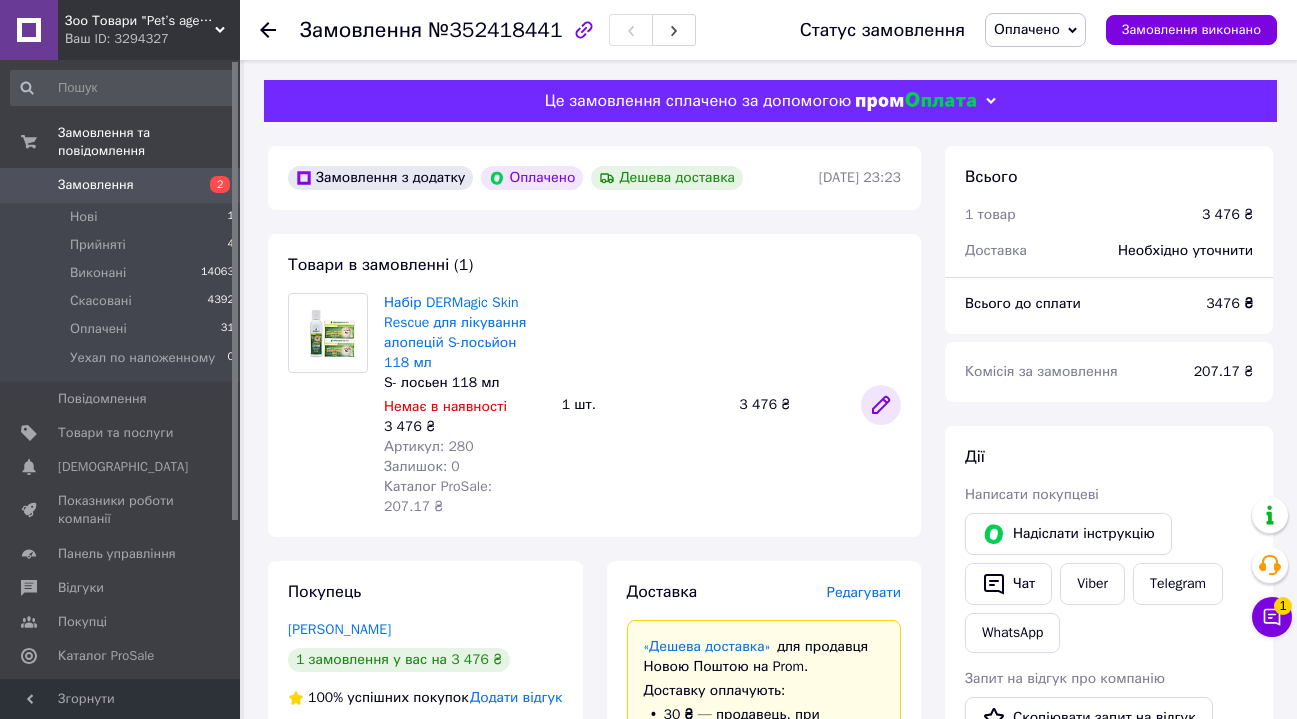 click 